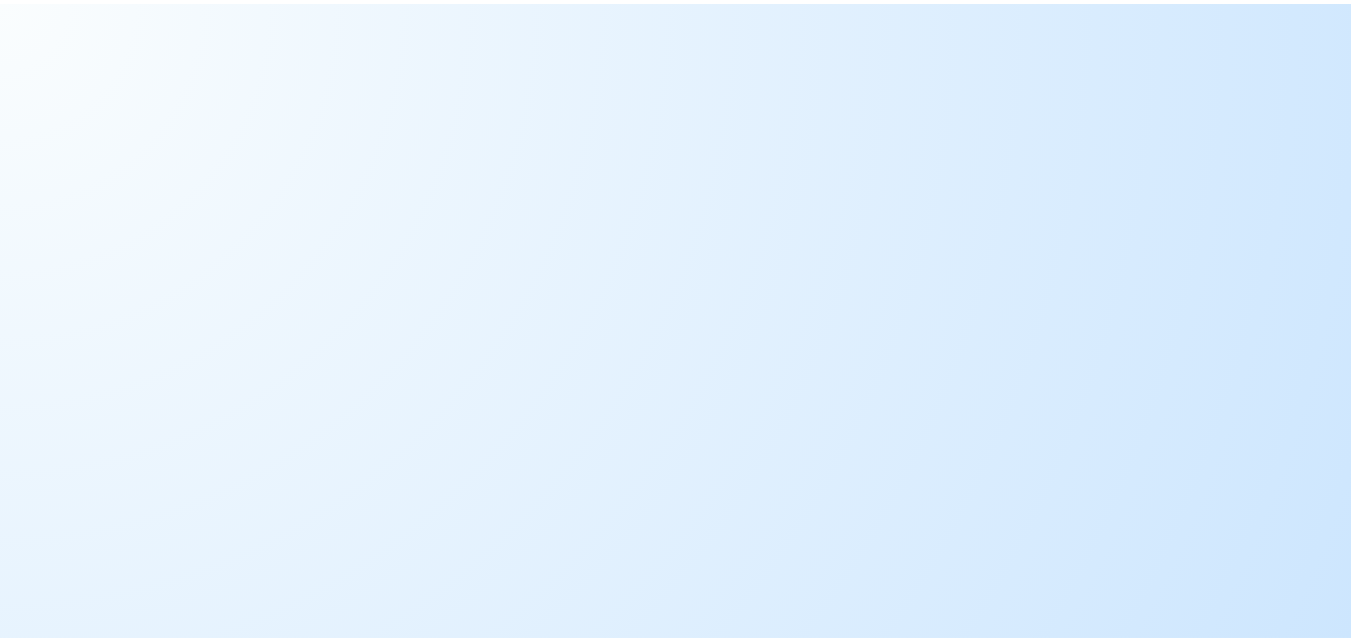 scroll, scrollTop: 0, scrollLeft: 0, axis: both 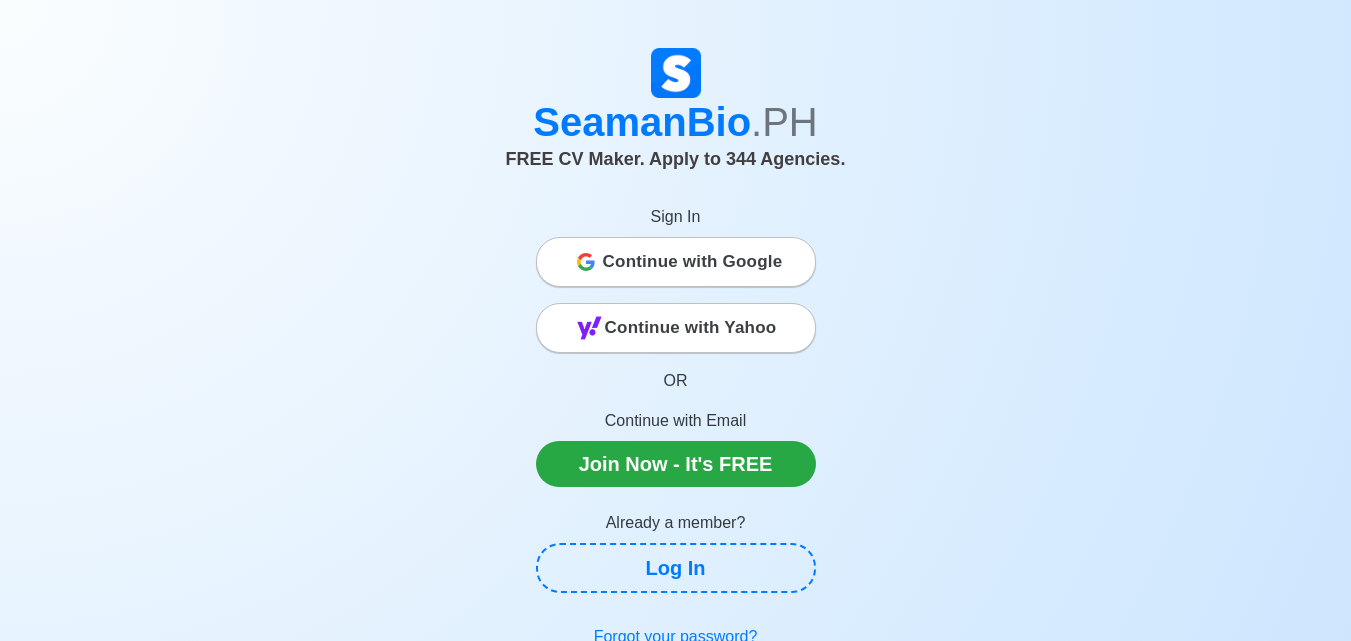 click on "Continue with Google" at bounding box center [693, 262] 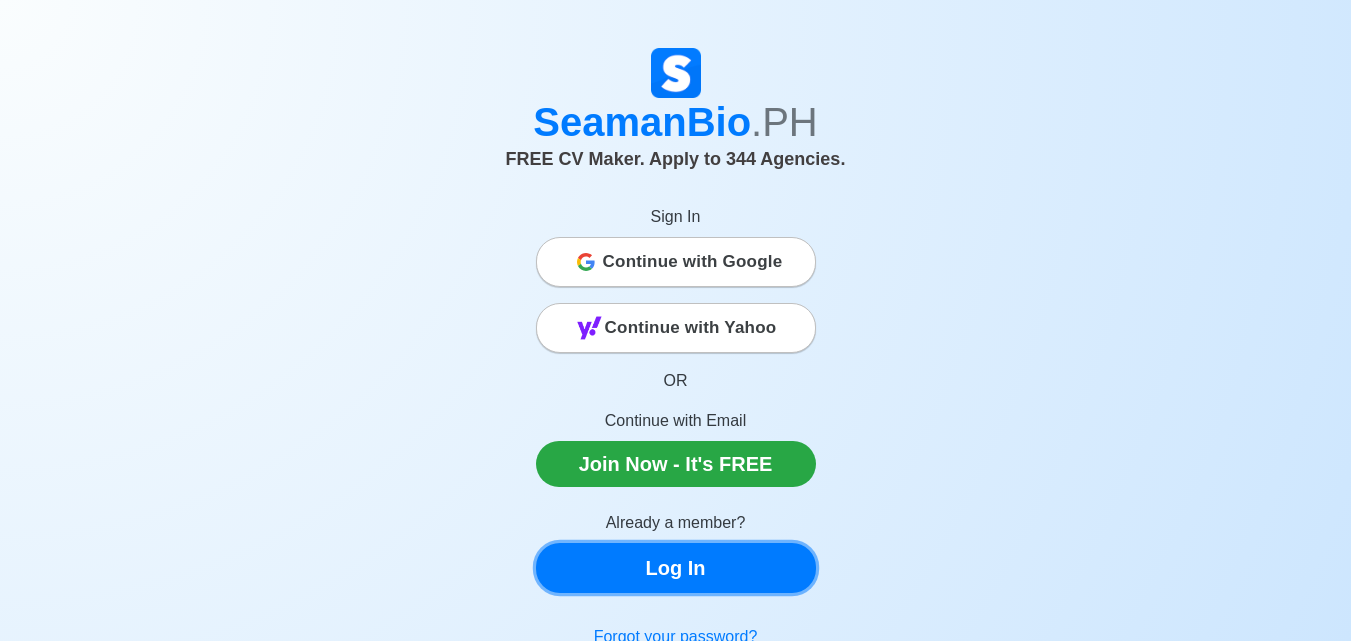 click on "Log In" at bounding box center [676, 568] 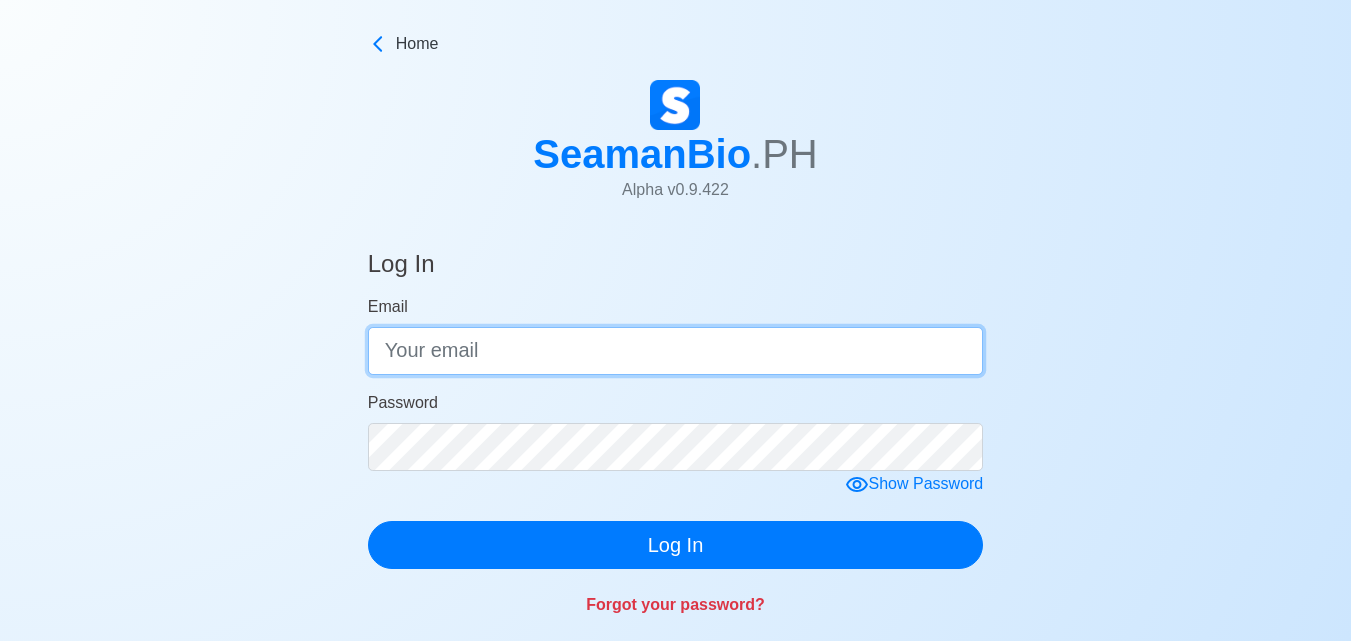 click on "Email" at bounding box center [676, 351] 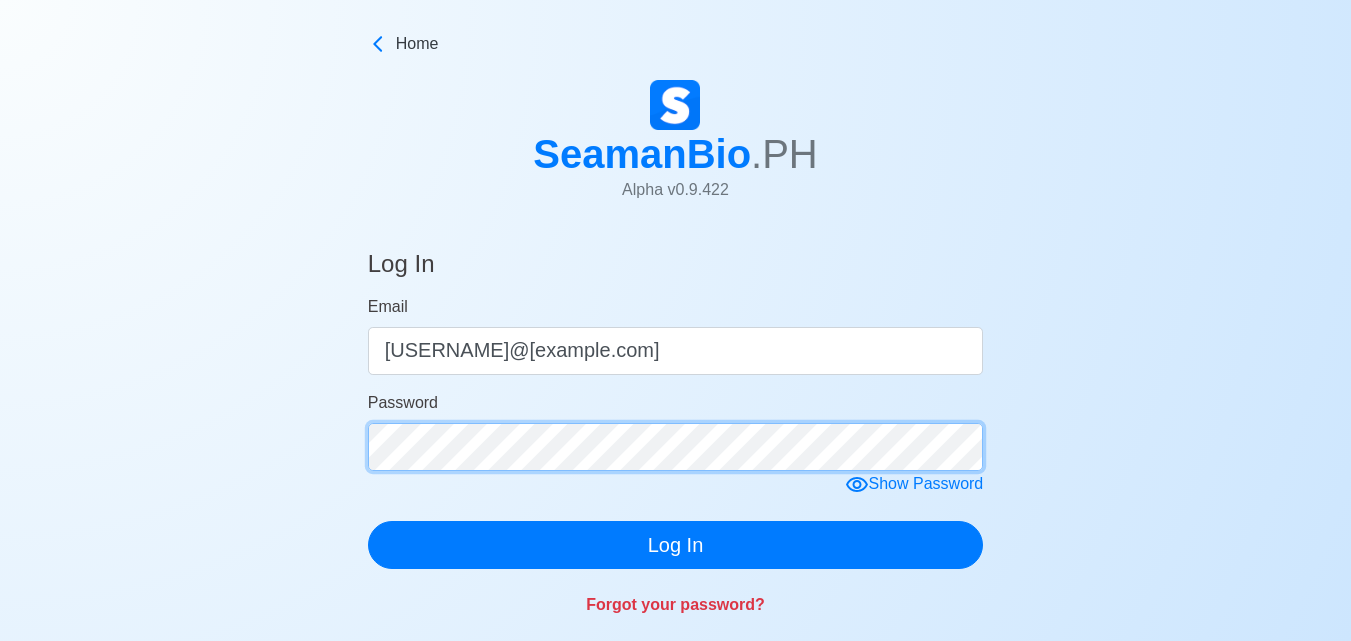 click on "Log In" at bounding box center [676, 545] 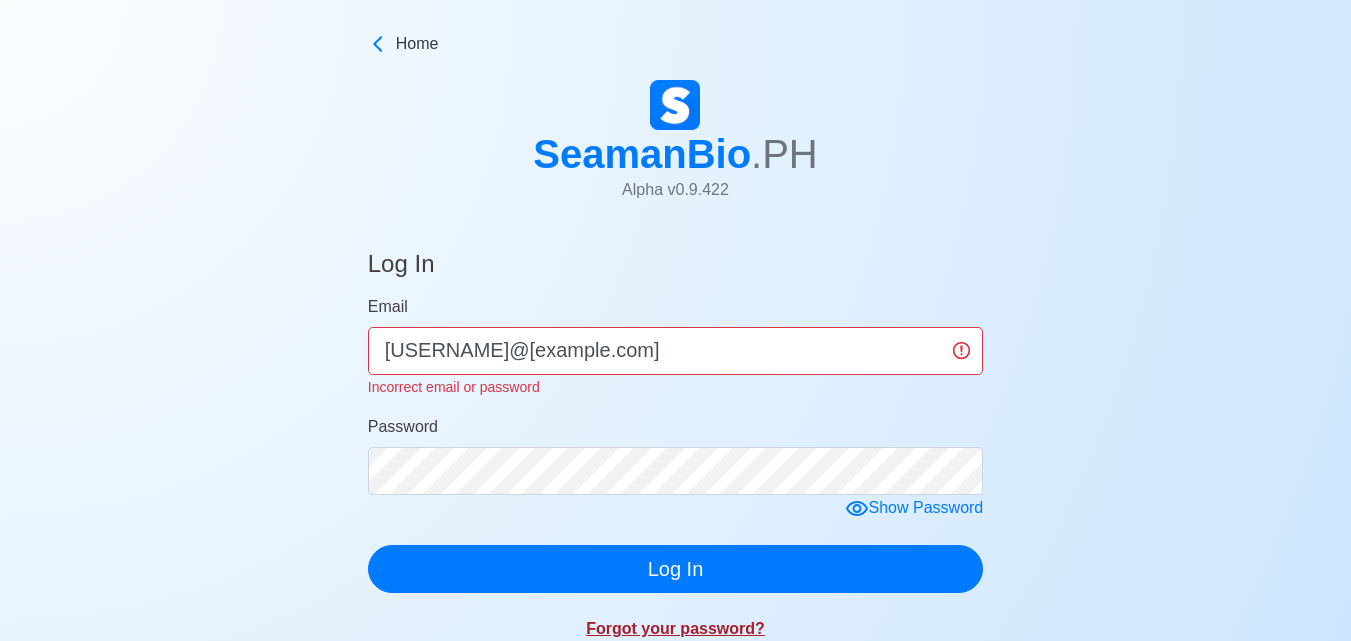 click on "Forgot your password?" at bounding box center [675, 628] 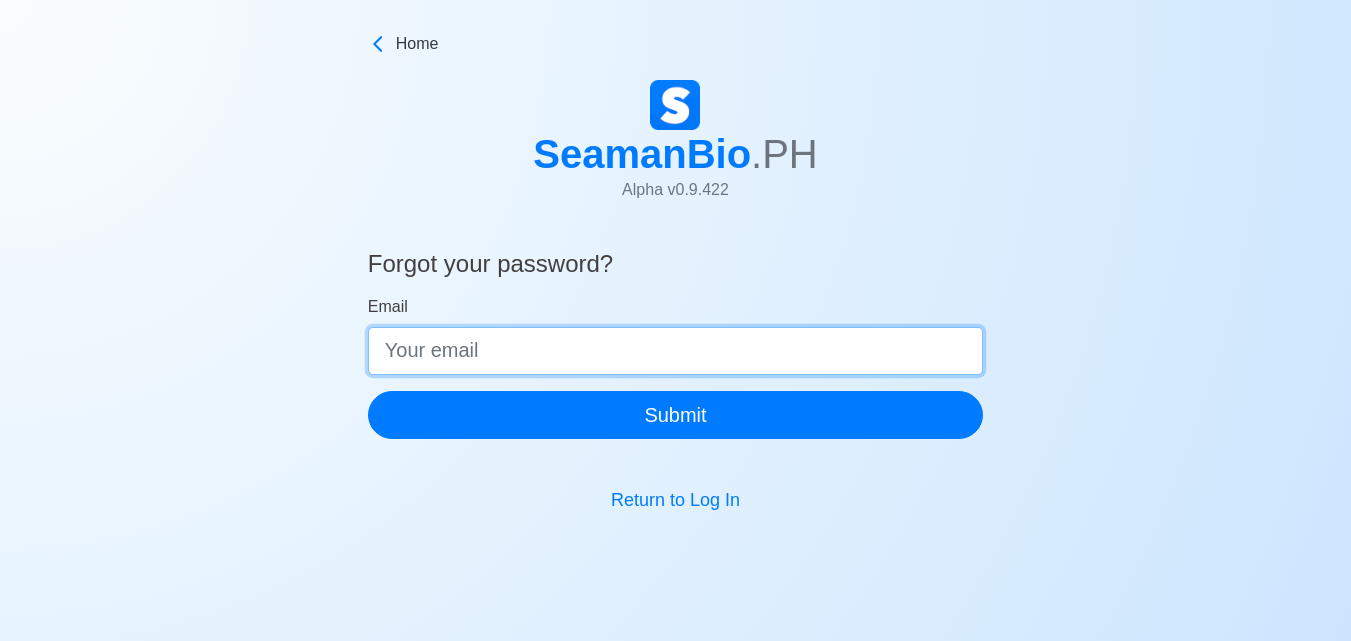 click on "Email" at bounding box center (676, 351) 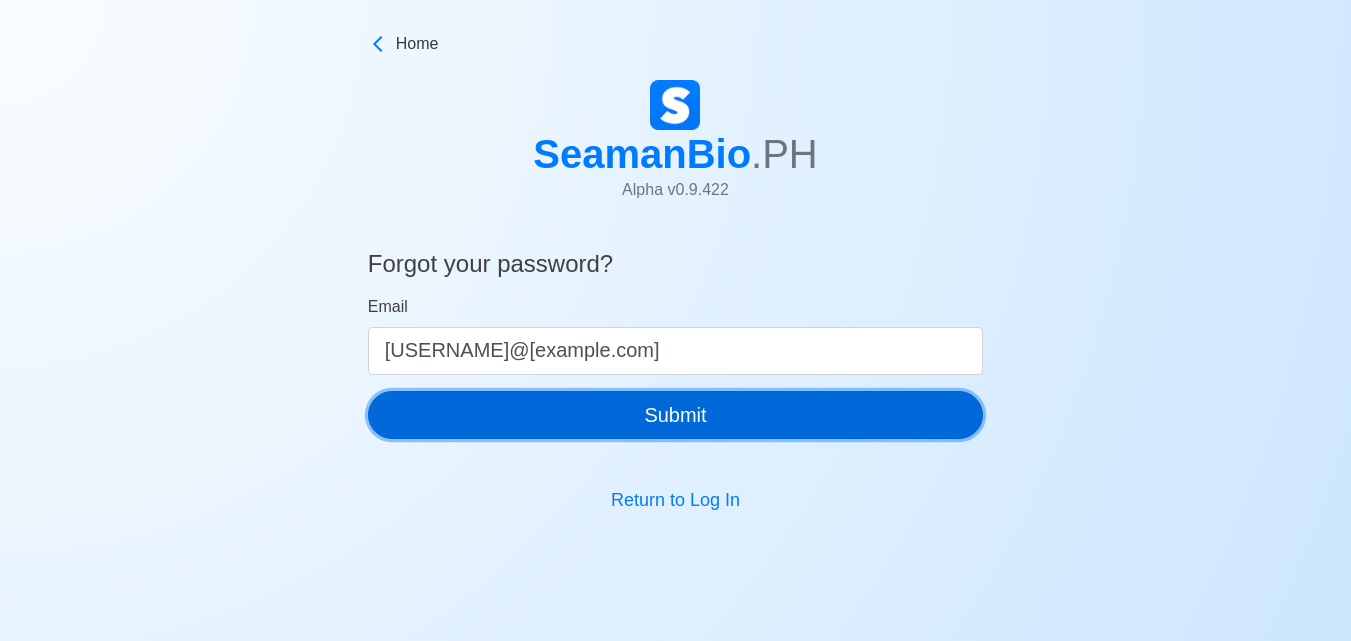 click on "Submit" at bounding box center [676, 415] 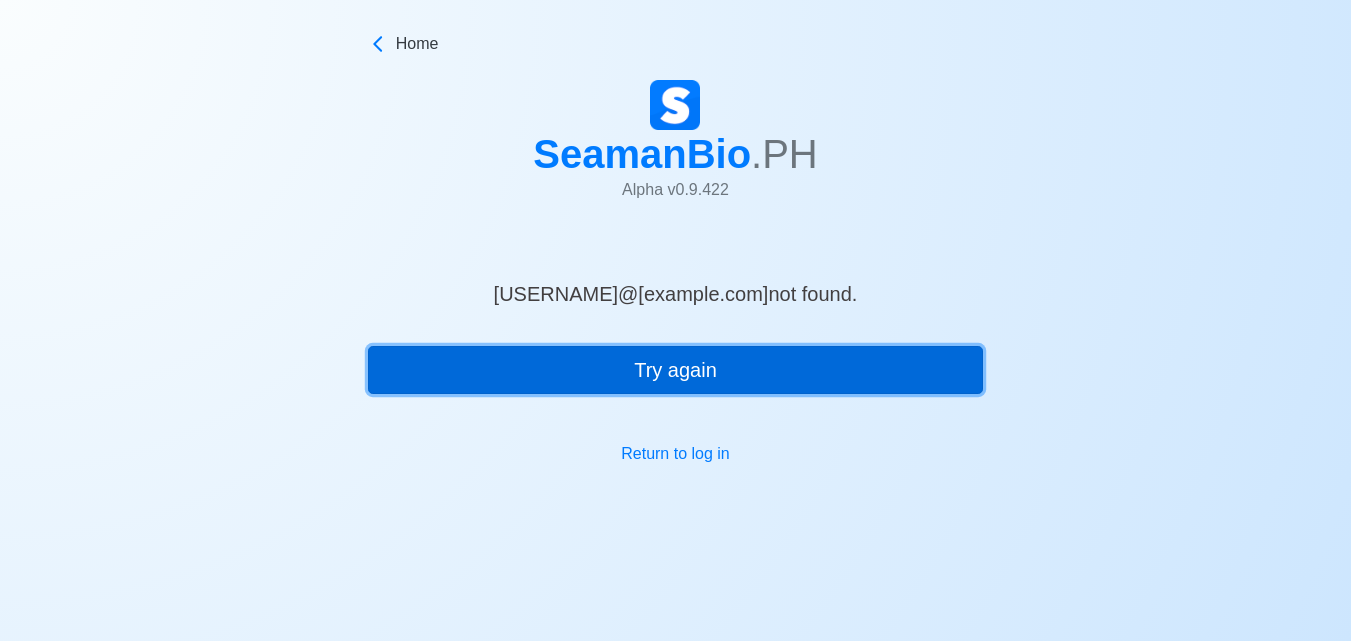 click on "Try again" at bounding box center [676, 370] 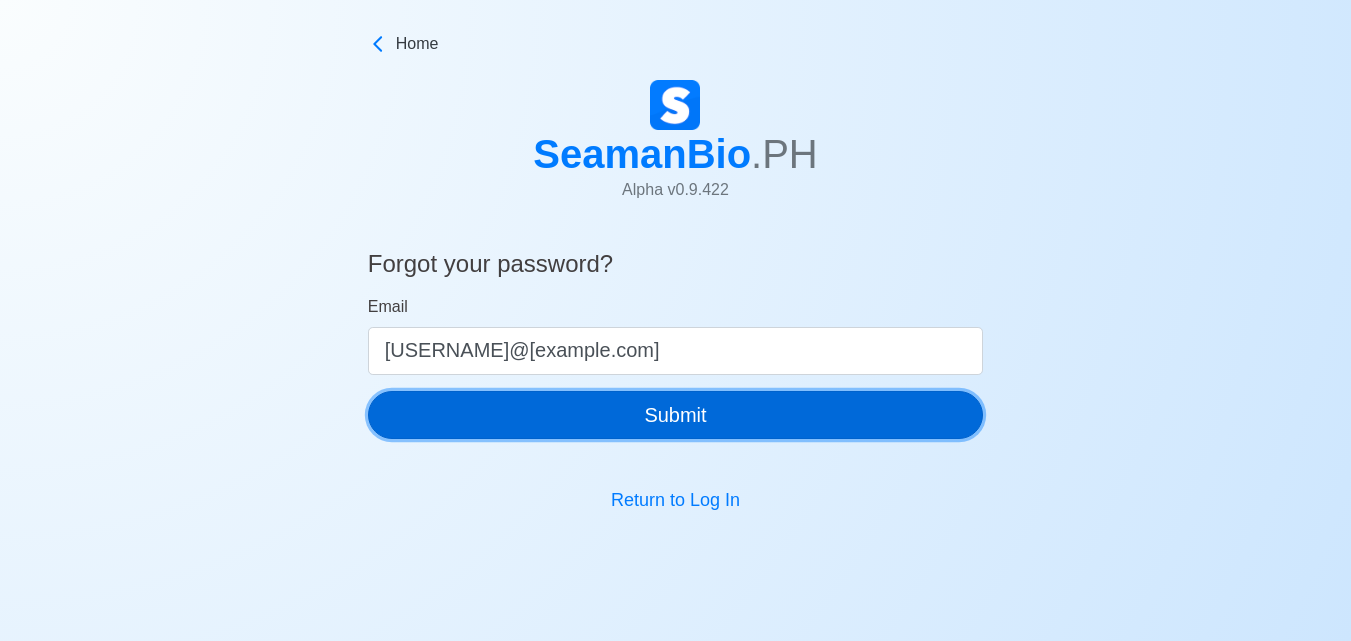 click on "Submit" at bounding box center [676, 415] 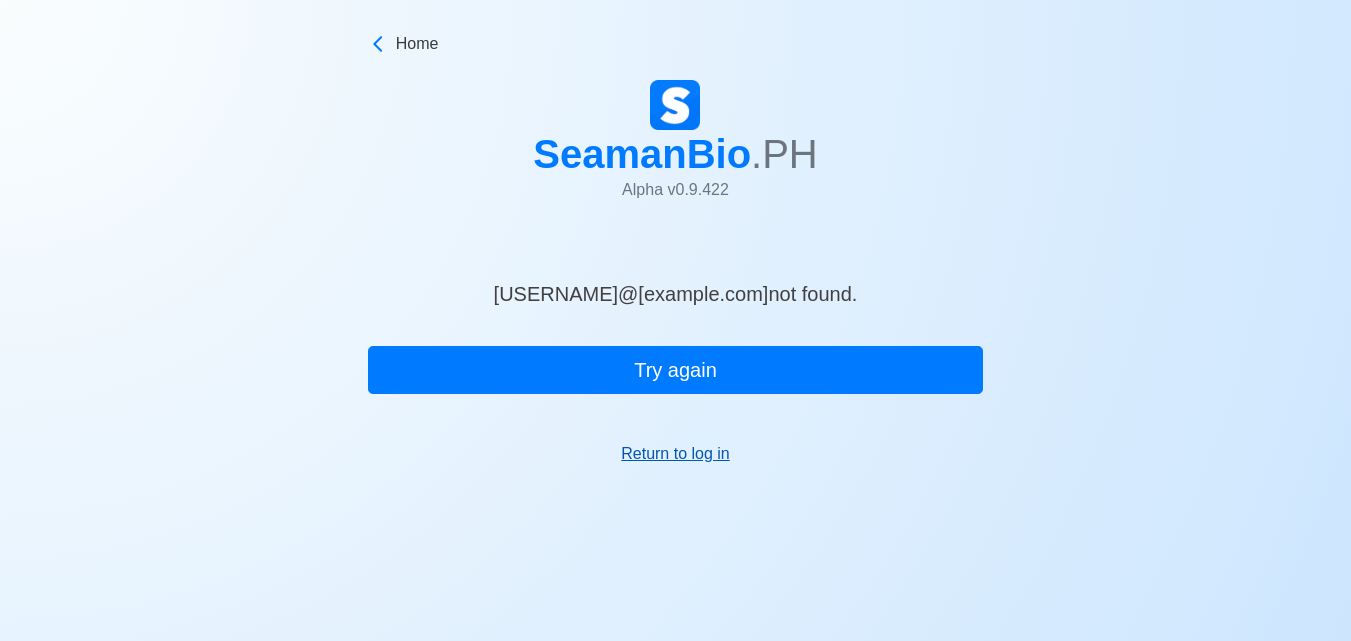click on "Return to log in" at bounding box center [675, 453] 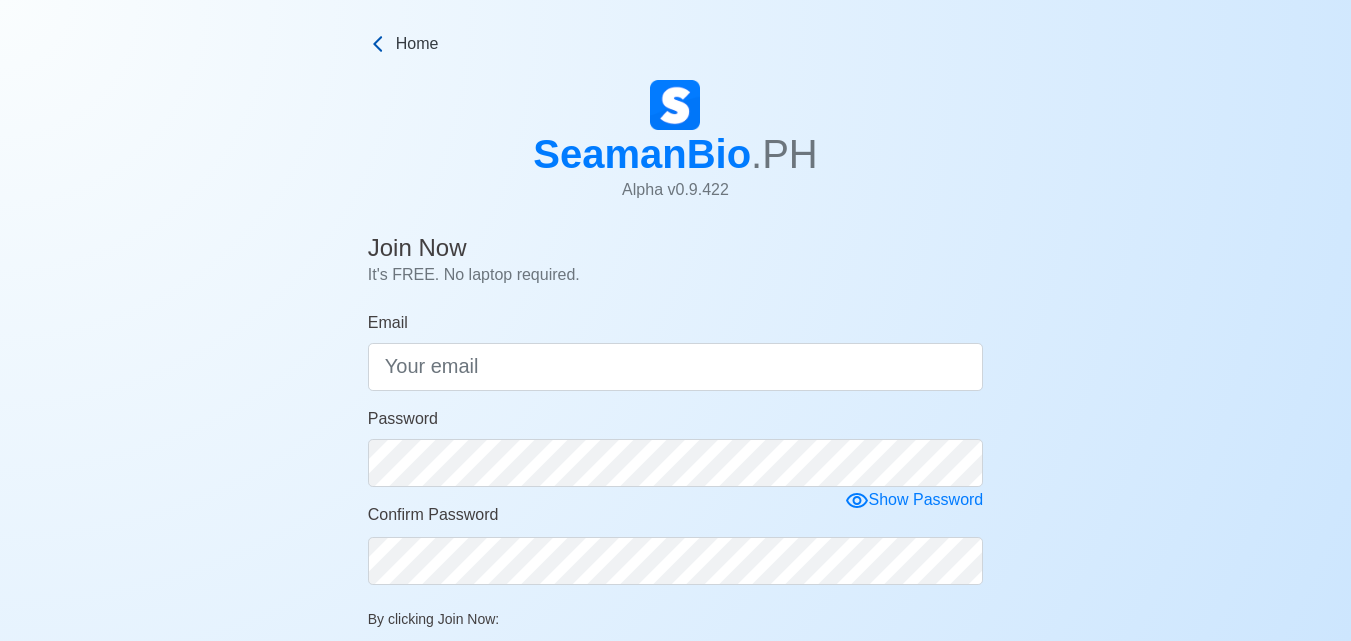 click on "Home" at bounding box center (676, 44) 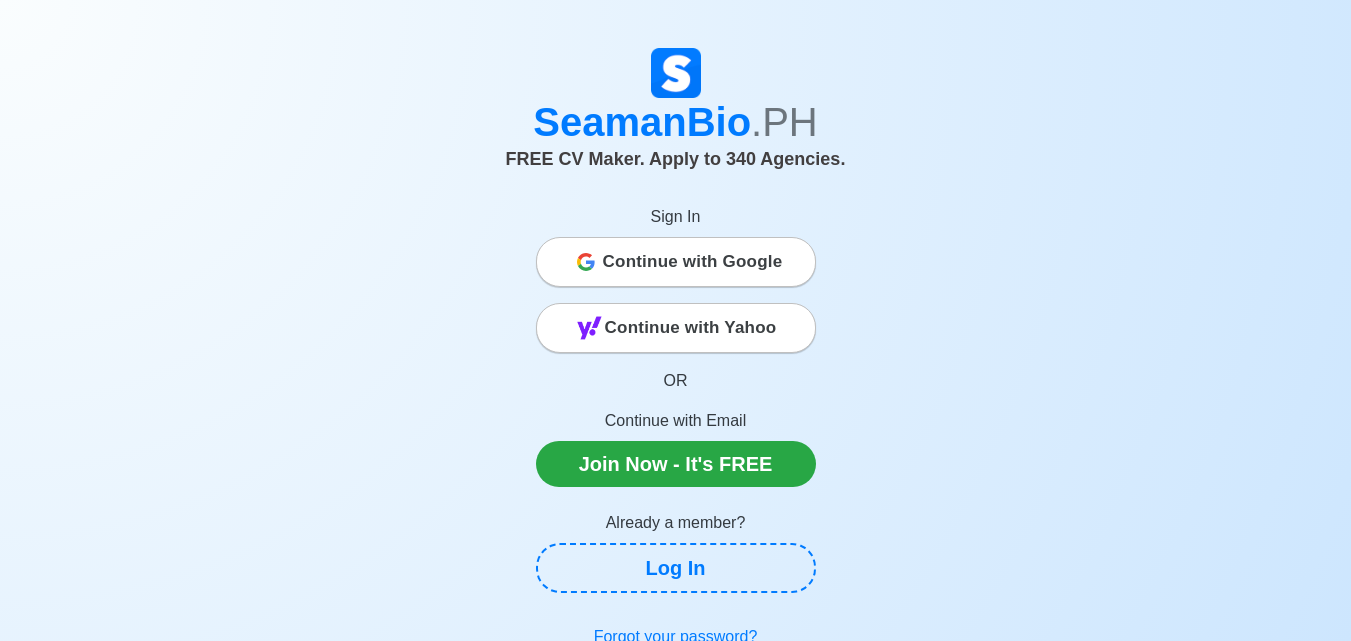 click 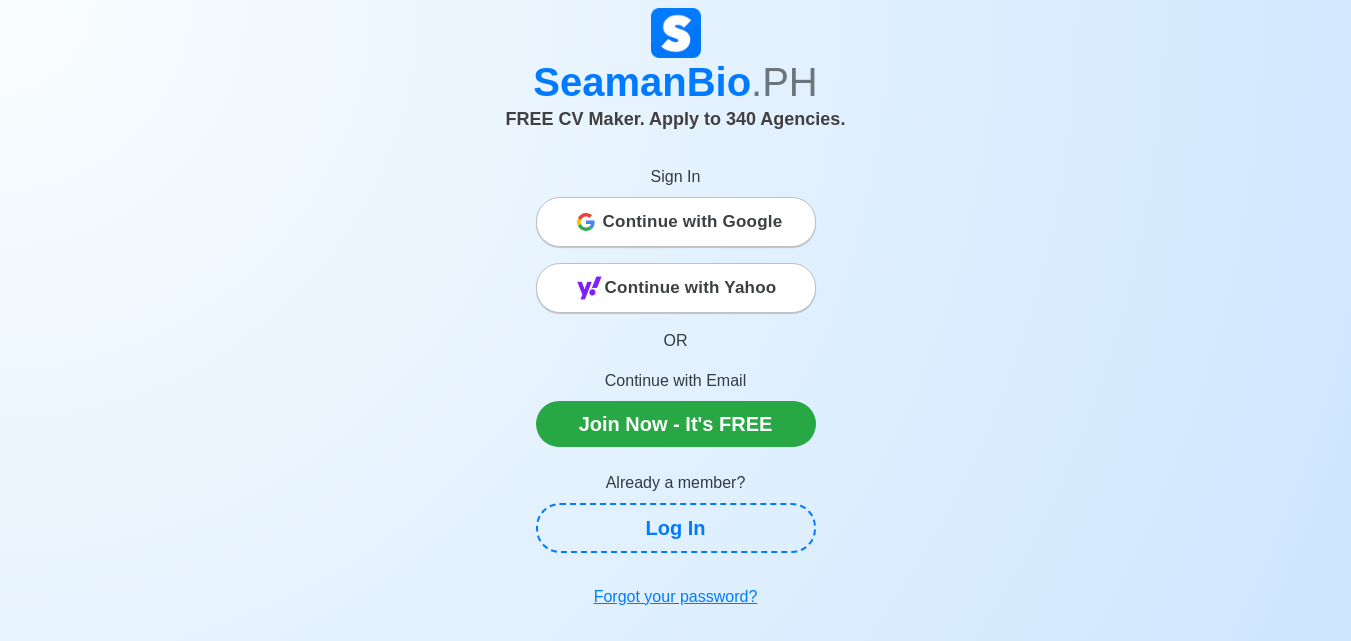 scroll, scrollTop: 0, scrollLeft: 0, axis: both 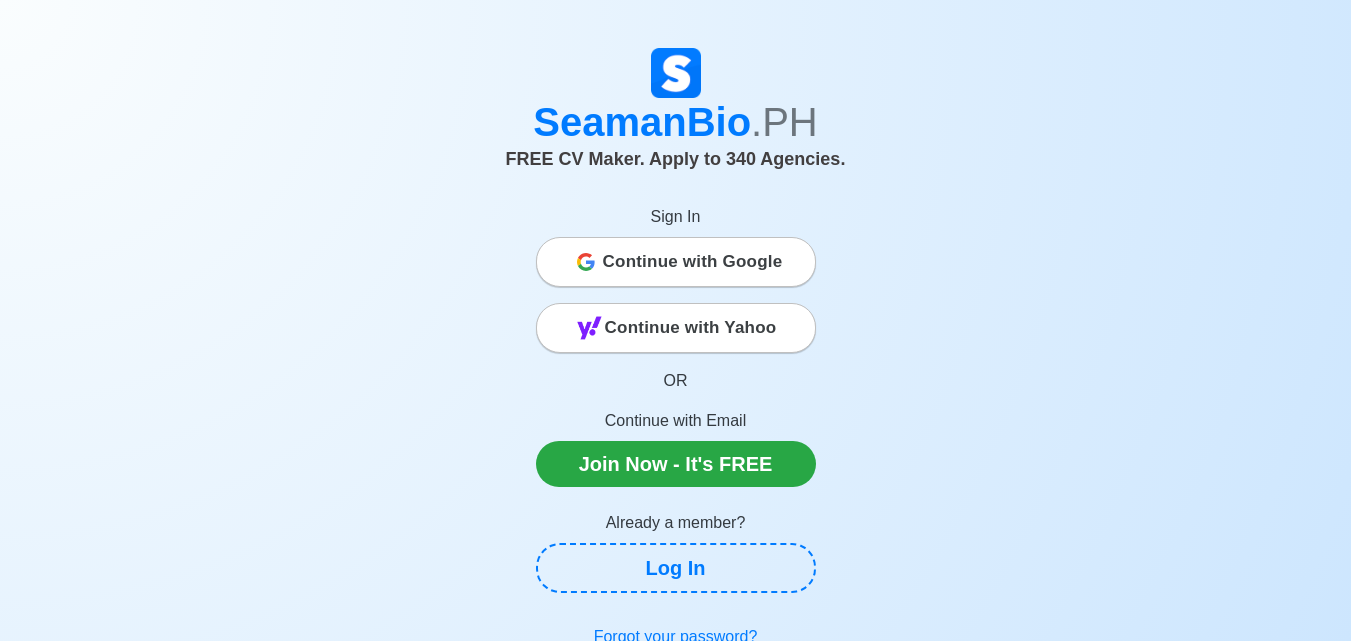 click on "Continue with Google" at bounding box center [693, 262] 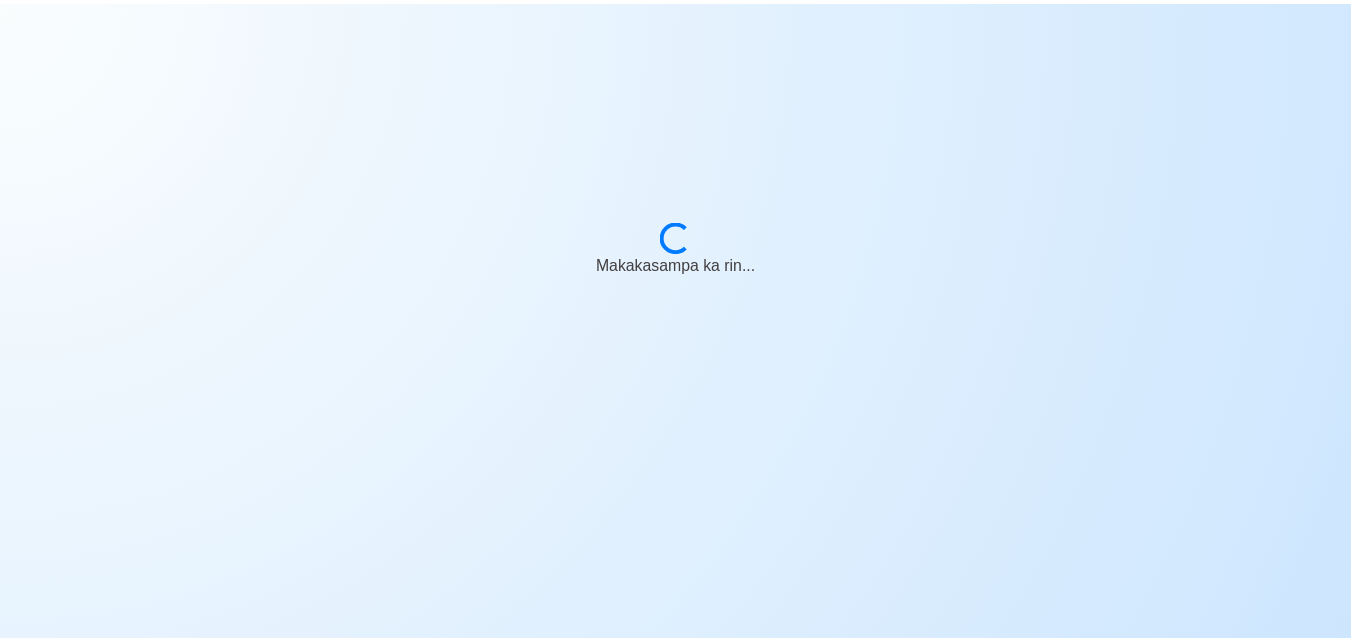 scroll, scrollTop: 0, scrollLeft: 0, axis: both 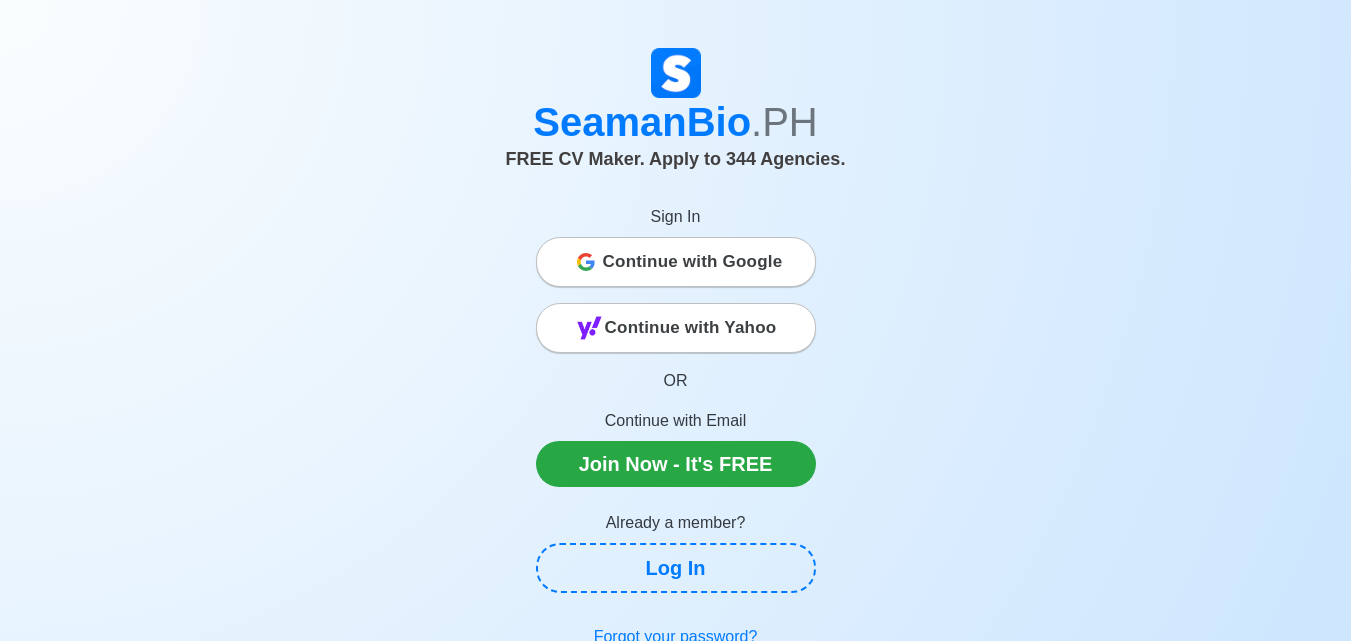 click on "Continue with Google" at bounding box center [676, 262] 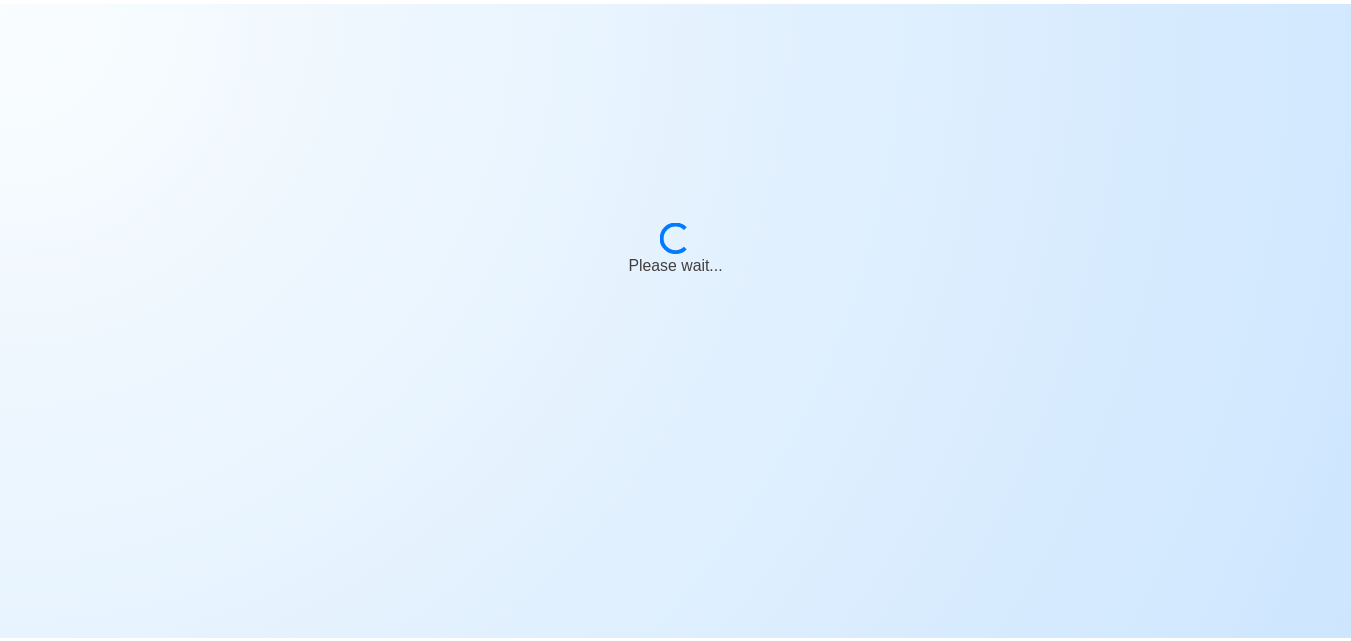 scroll, scrollTop: 0, scrollLeft: 0, axis: both 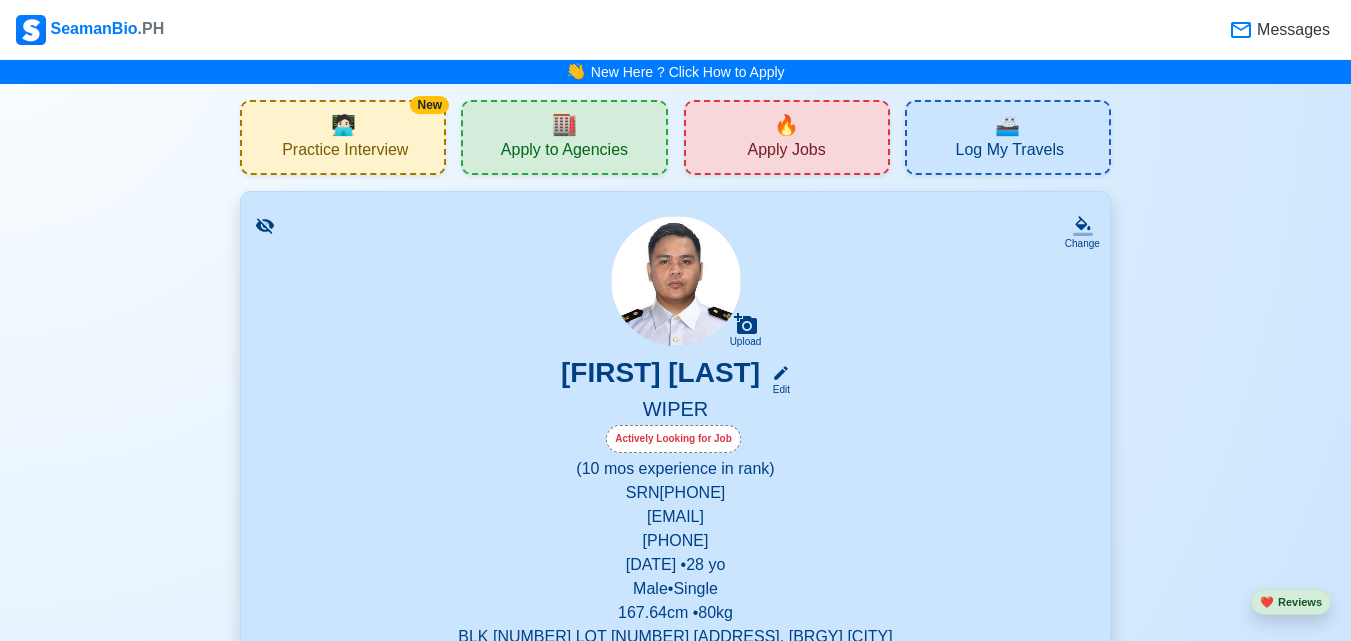 click on "Edit WIPER Actively Looking for Job ([MONTH] experience in rank) SRN [NUMBER] [EMAIL] [PHONE] [MONTH], [YEAR] • [AGE] yo Male • Single [HEIGHT] cm • [WEIGHT] kg BLK [NUMBER] LOT [NUMBER] [ADDRESS], [BRGY] [CITY] Philippines 🇵🇭 Availability Immediate Download & Convert to PDF Choose Other CV Design My Signature Objective To secure a Wiper position aboard a reputable shipping company, where I can contribute my skills and knowledge in maintaining engine room machinery and systems while ensuring the smooth and efficient operation of the vessel. EDIT Statutory Info EDIT SSS: [NUMBER] Pag-IBIG: [NUMBER] PhilHealth: [NUMBER] Education 1 Auto sort by Start Date. ADD Mindanao polytechnic college EDIT BS Marine Engineering [MONTH] [YEAR] - [MONTH] [YEAR] Travel Documents 3 ADD Passport EDIT [LICENSE]" at bounding box center (675, 3511) 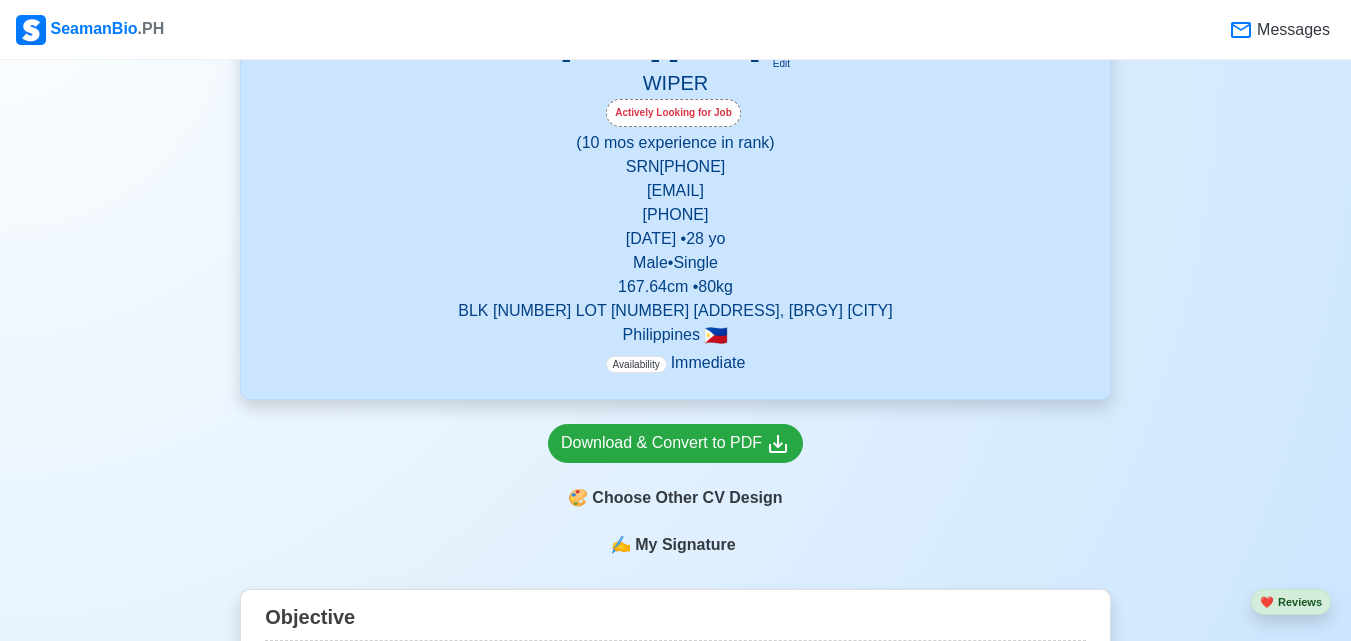 scroll, scrollTop: 395, scrollLeft: 0, axis: vertical 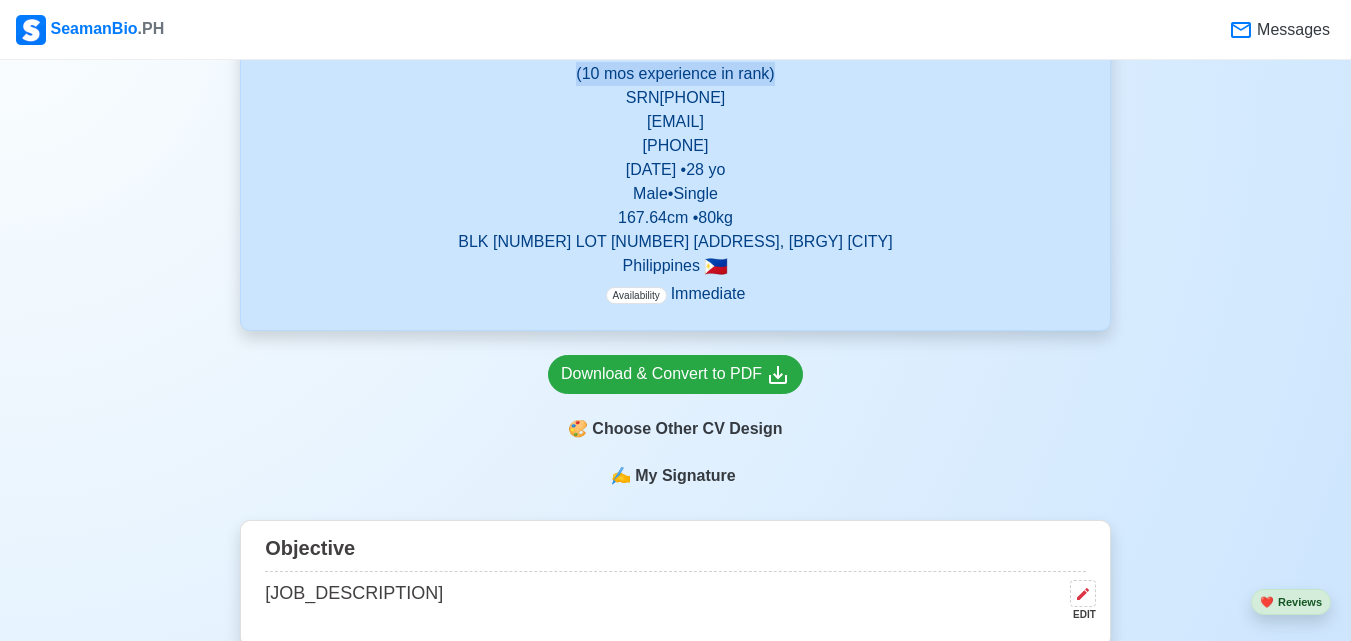 drag, startPoint x: 1348, startPoint y: 76, endPoint x: 1346, endPoint y: 60, distance: 16.124516 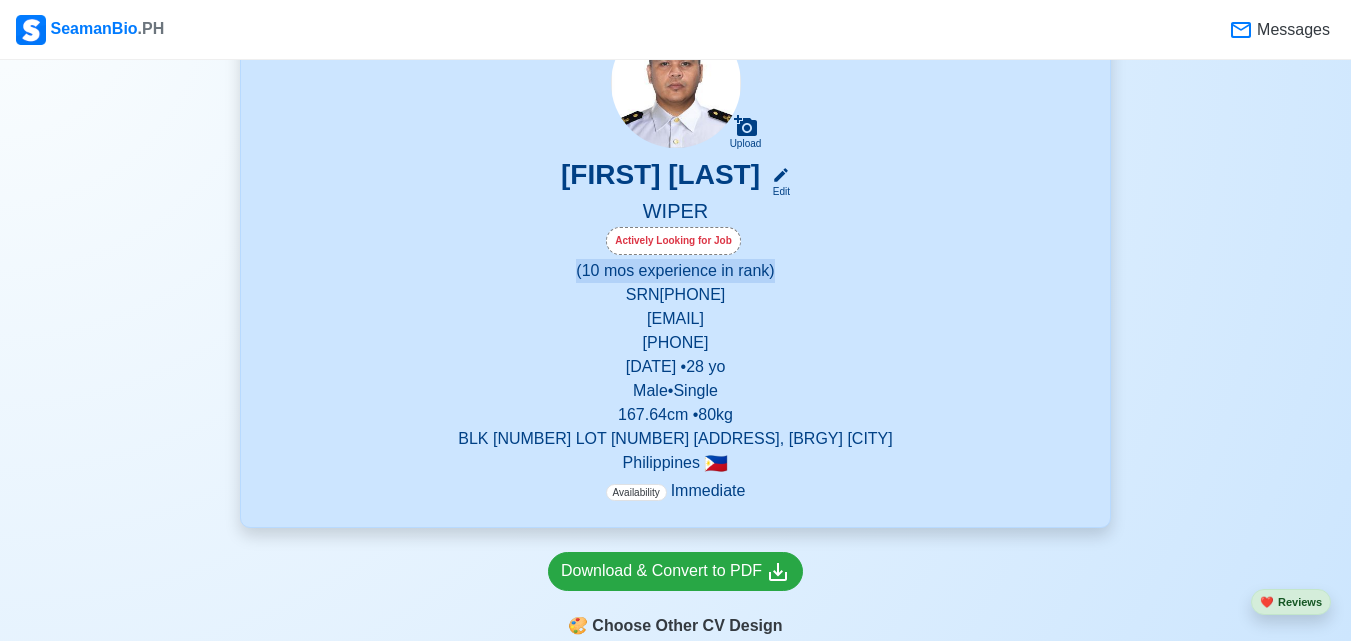 scroll, scrollTop: 186, scrollLeft: 0, axis: vertical 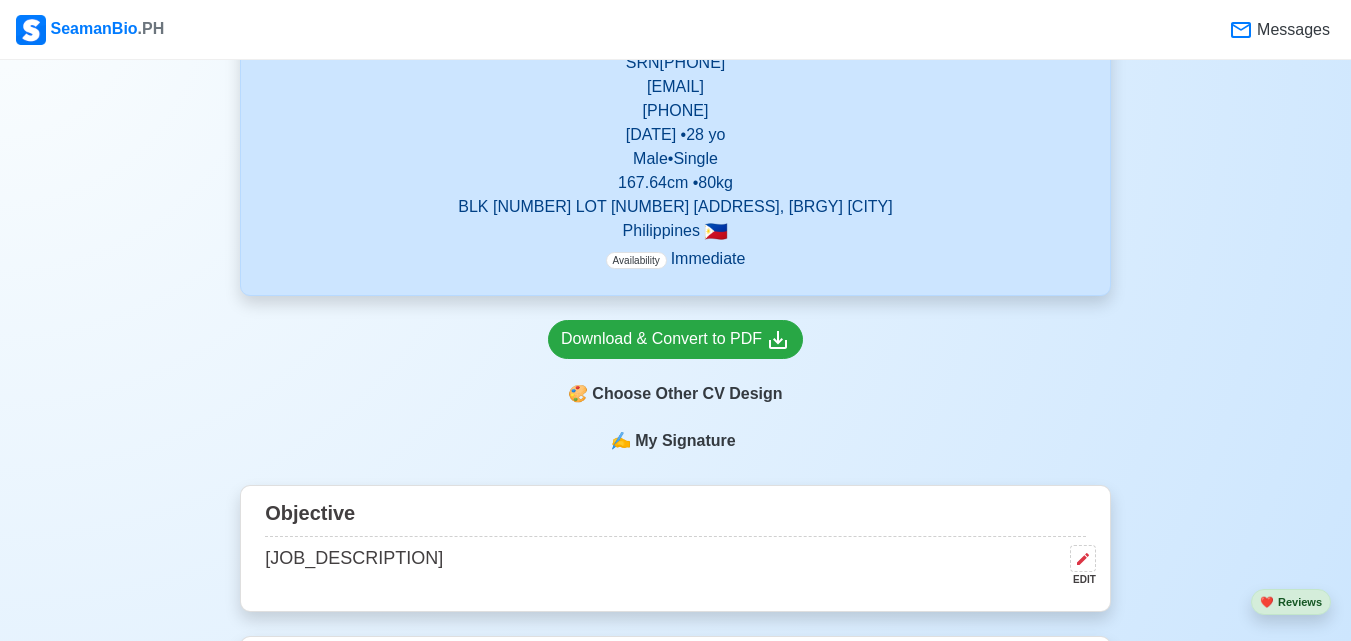 click on "Edit WIPER Actively Looking for Job ([MONTH] experience in rank) SRN [NUMBER] [EMAIL] [PHONE] [MONTH], [YEAR] • [AGE] yo Male • Single [HEIGHT] cm • [WEIGHT] kg BLK [NUMBER] LOT [NUMBER] [ADDRESS], [BRGY] [CITY] Philippines 🇵🇭 Availability Immediate Download & Convert to PDF Choose Other CV Design My Signature Objective To secure a Wiper position aboard a reputable shipping company, where I can contribute my skills and knowledge in maintaining engine room machinery and systems while ensuring the smooth and efficient operation of the vessel. EDIT Statutory Info EDIT SSS: [NUMBER] Pag-IBIG: [NUMBER] PhilHealth: [NUMBER] Education 1 Auto sort by Start Date. ADD Mindanao polytechnic college EDIT BS Marine Engineering [MONTH] [YEAR] - [MONTH] [YEAR] Travel Documents 3 ADD Passport EDIT [LICENSE]" at bounding box center (675, 3081) 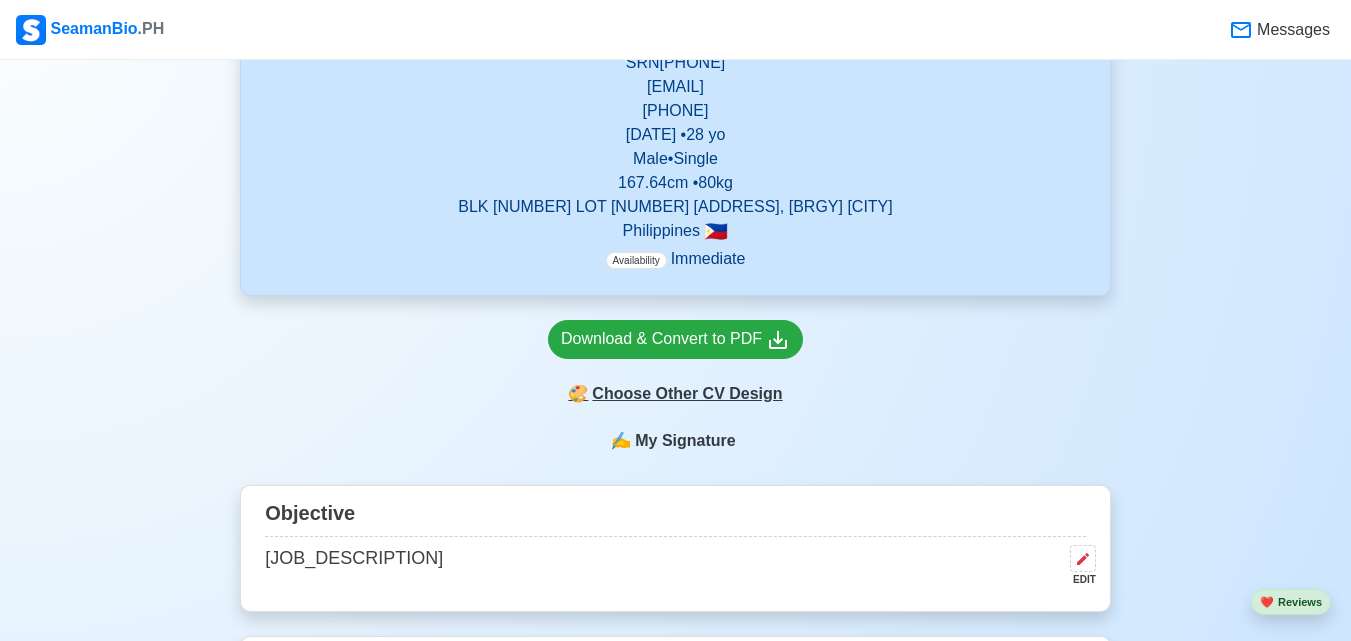 click on "🎨 Choose Other CV Design" at bounding box center (675, 394) 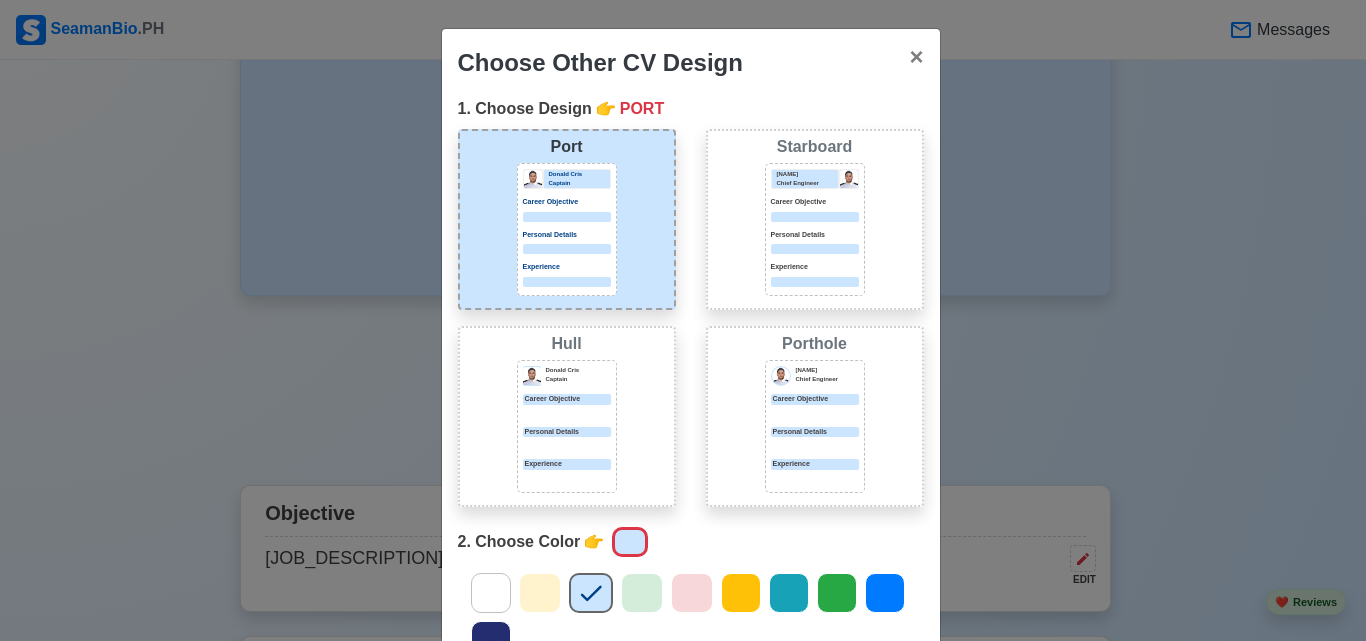 click at bounding box center (491, 641) 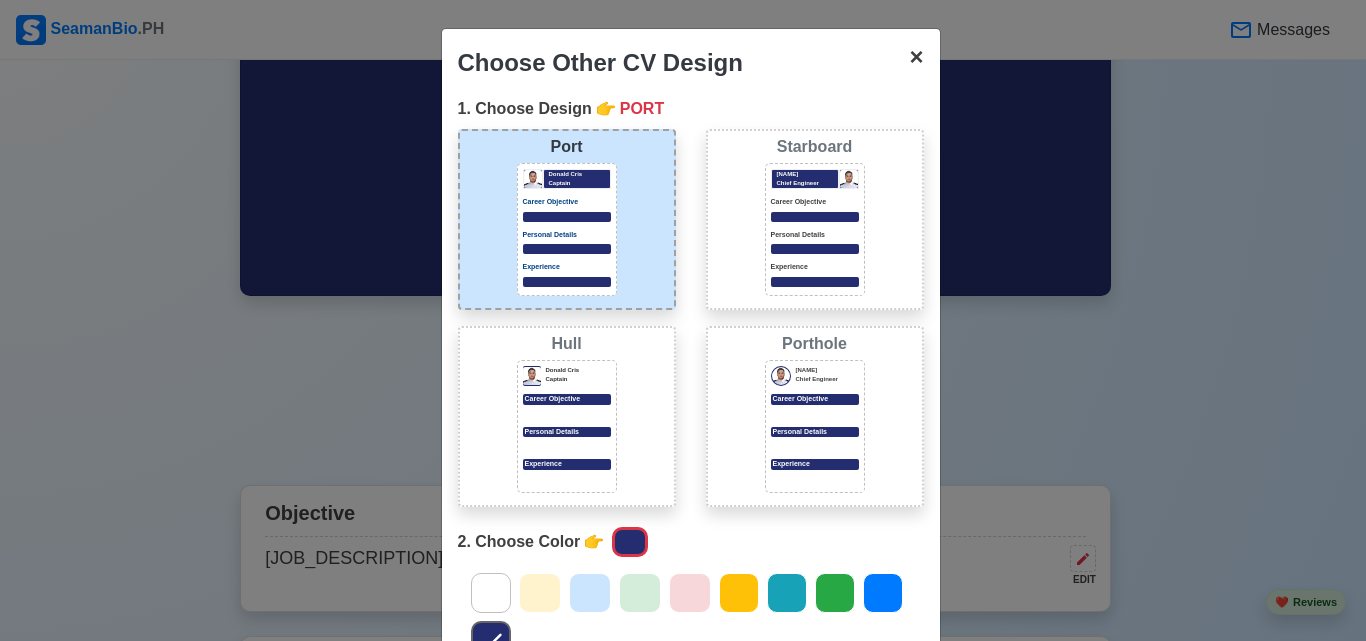 click on "×" at bounding box center (916, 56) 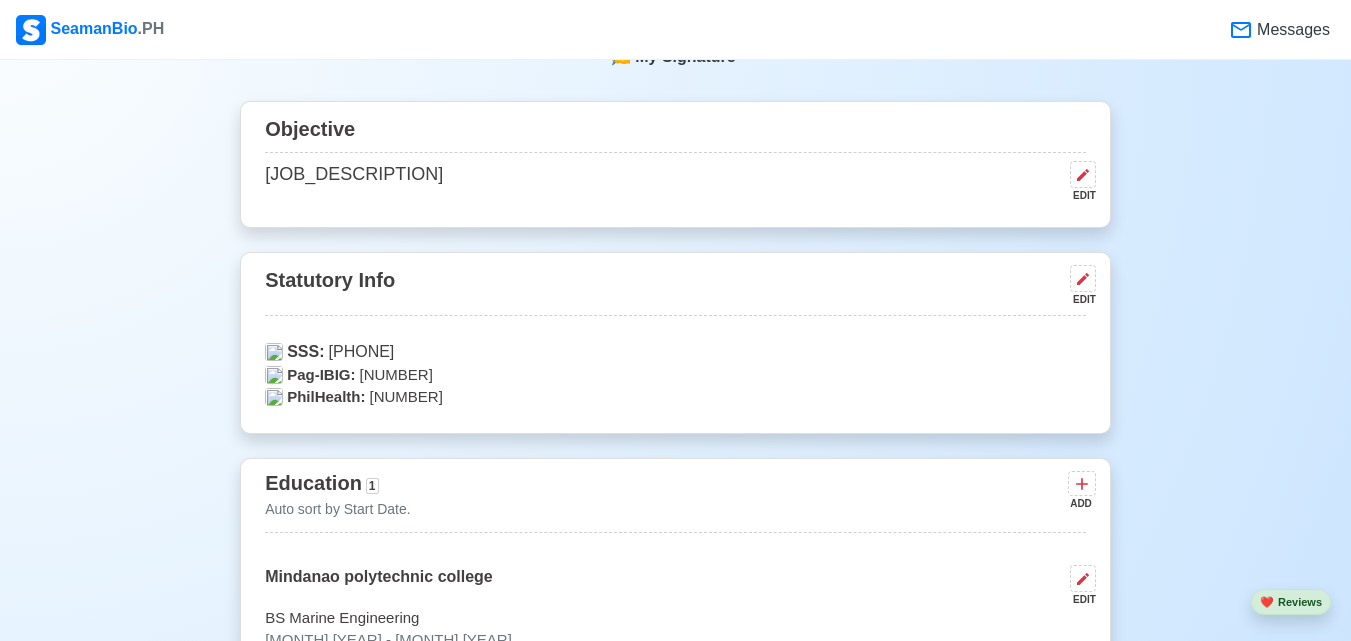 scroll, scrollTop: 0, scrollLeft: 0, axis: both 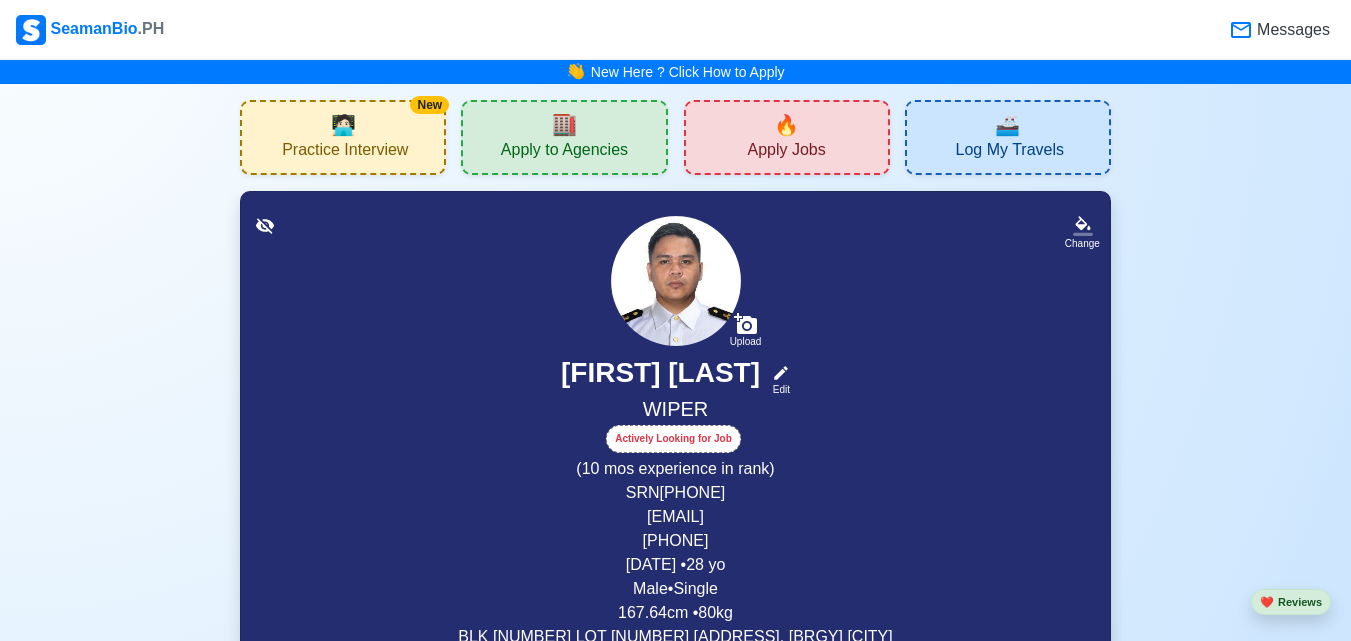 drag, startPoint x: 1319, startPoint y: 14, endPoint x: 1318, endPoint y: 49, distance: 35.014282 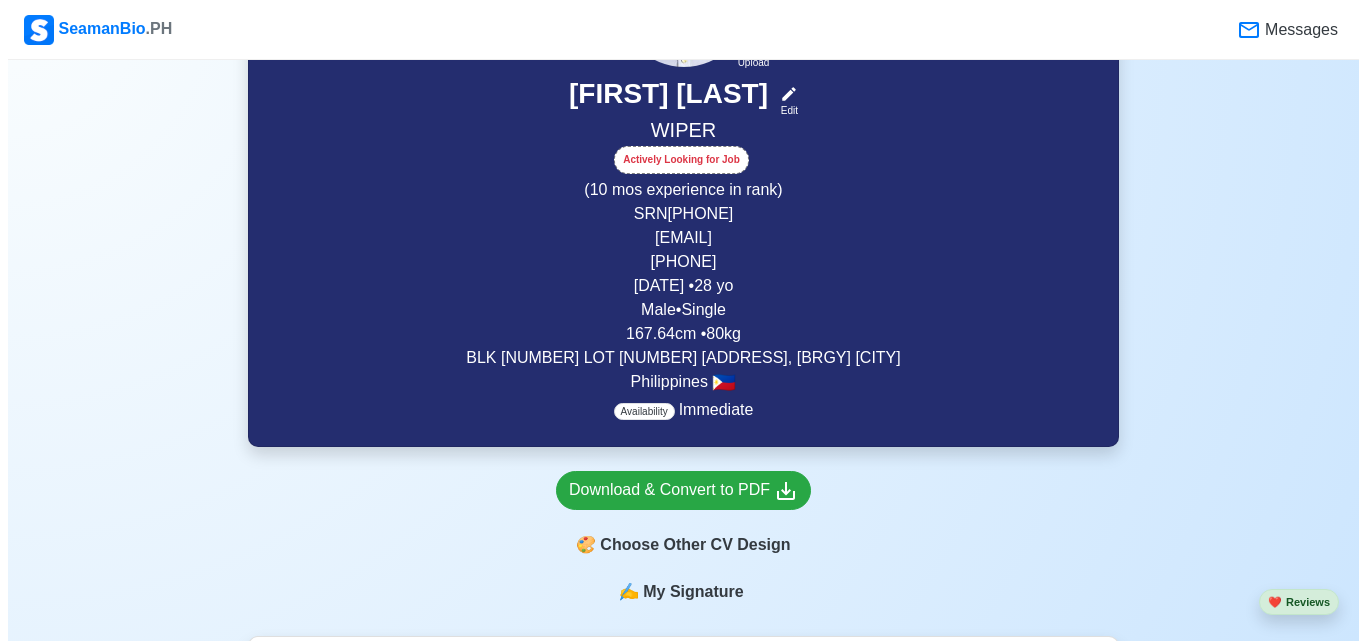 scroll, scrollTop: 395, scrollLeft: 0, axis: vertical 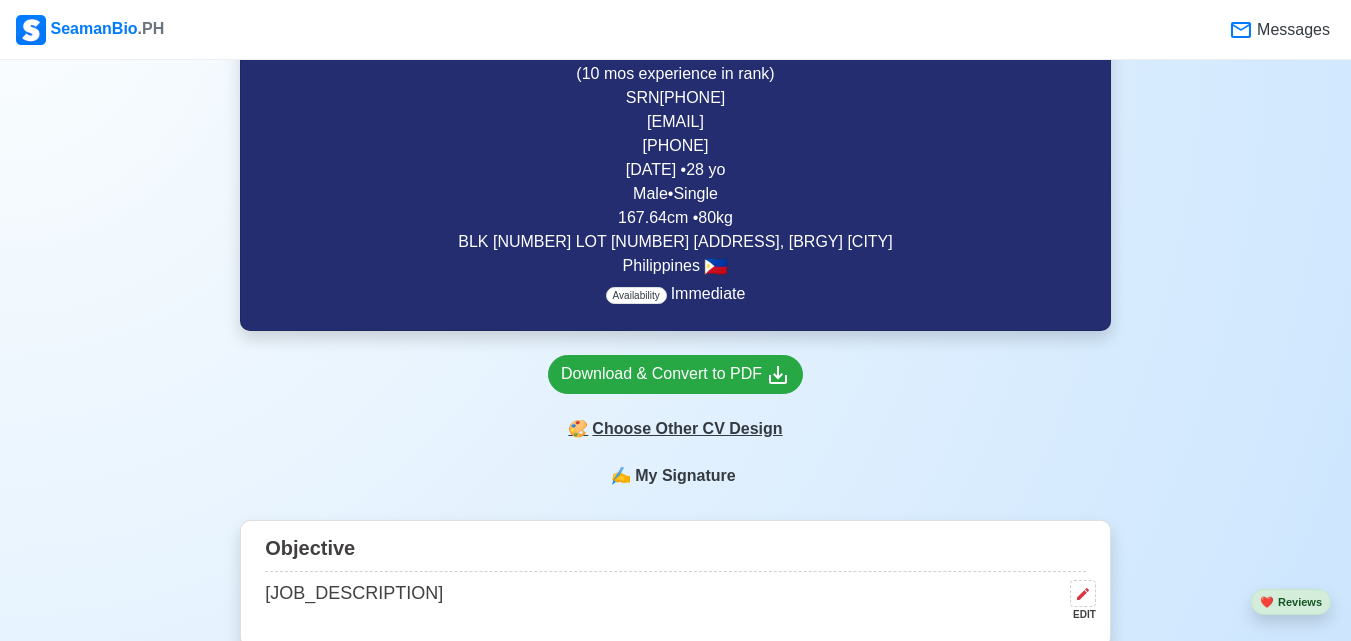 click on "🎨 Choose Other CV Design" at bounding box center [675, 429] 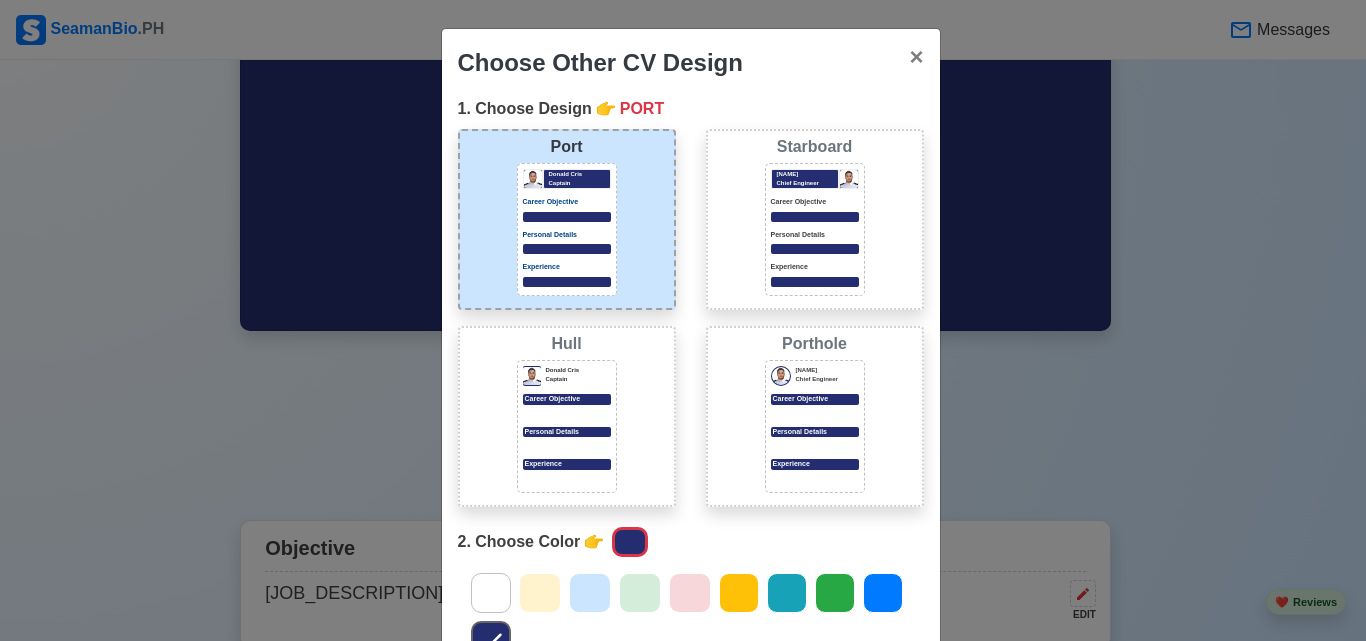 click on "[NAME]" at bounding box center (815, 219) 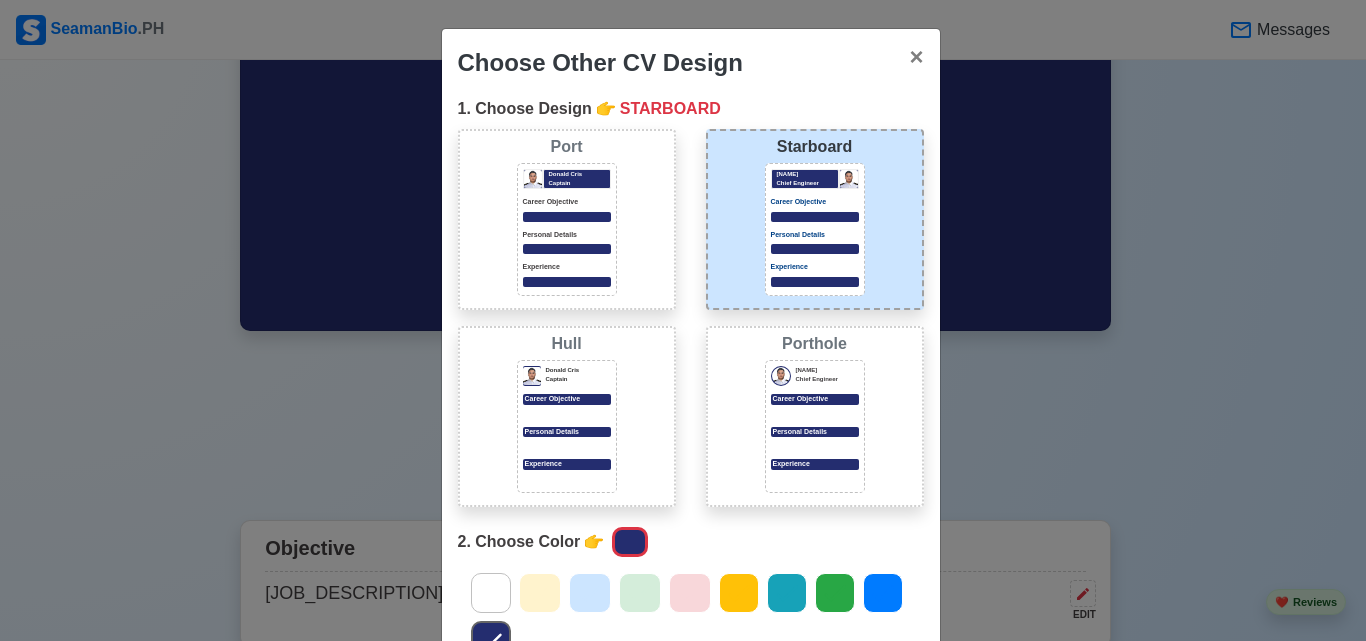 click on "Career Objective" at bounding box center [567, 202] 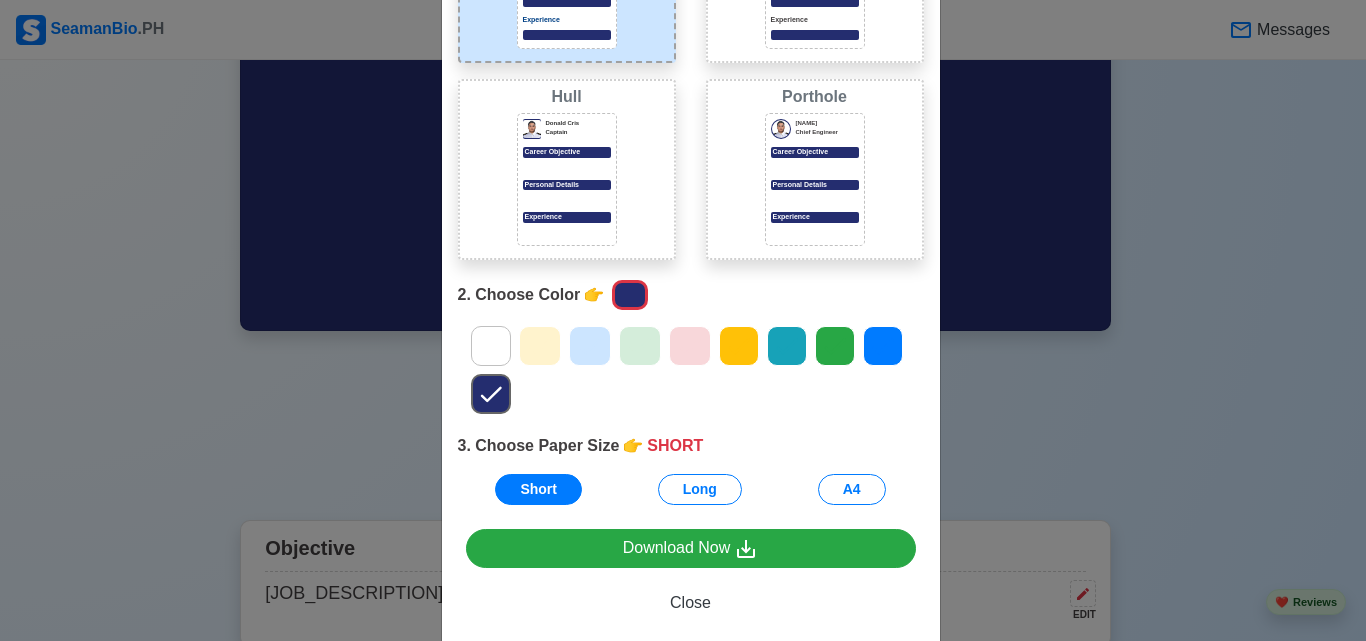 scroll, scrollTop: 276, scrollLeft: 0, axis: vertical 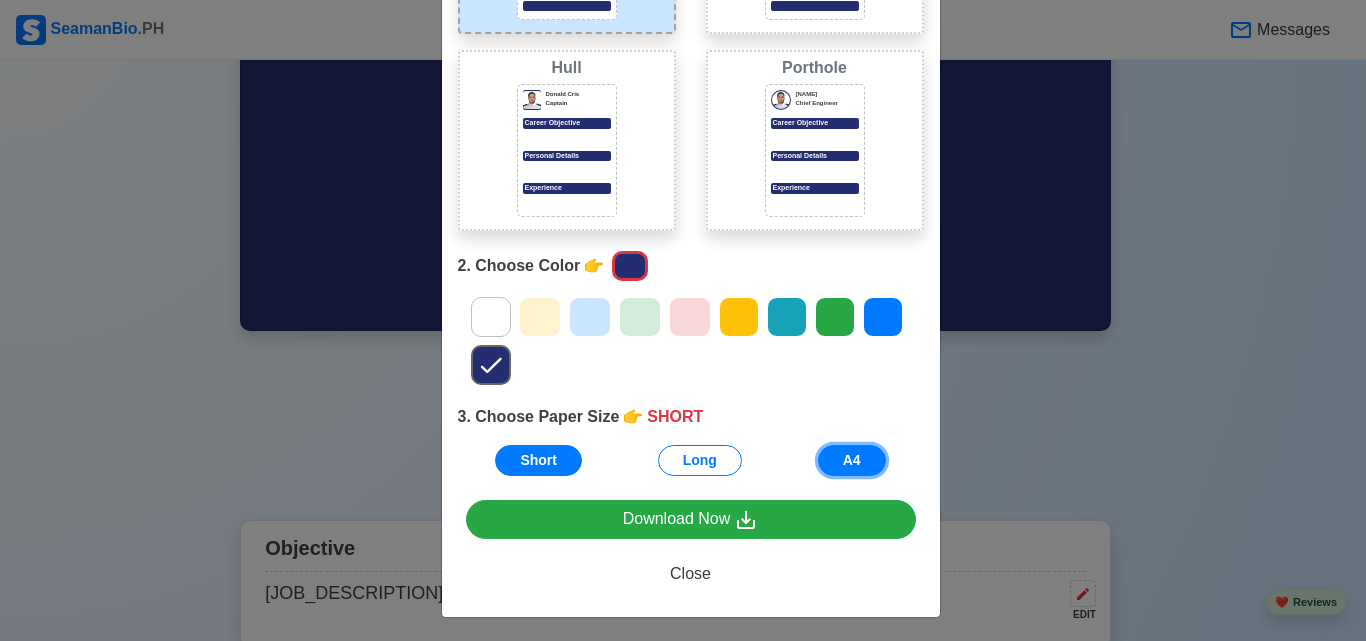 click on "A4" at bounding box center (852, 460) 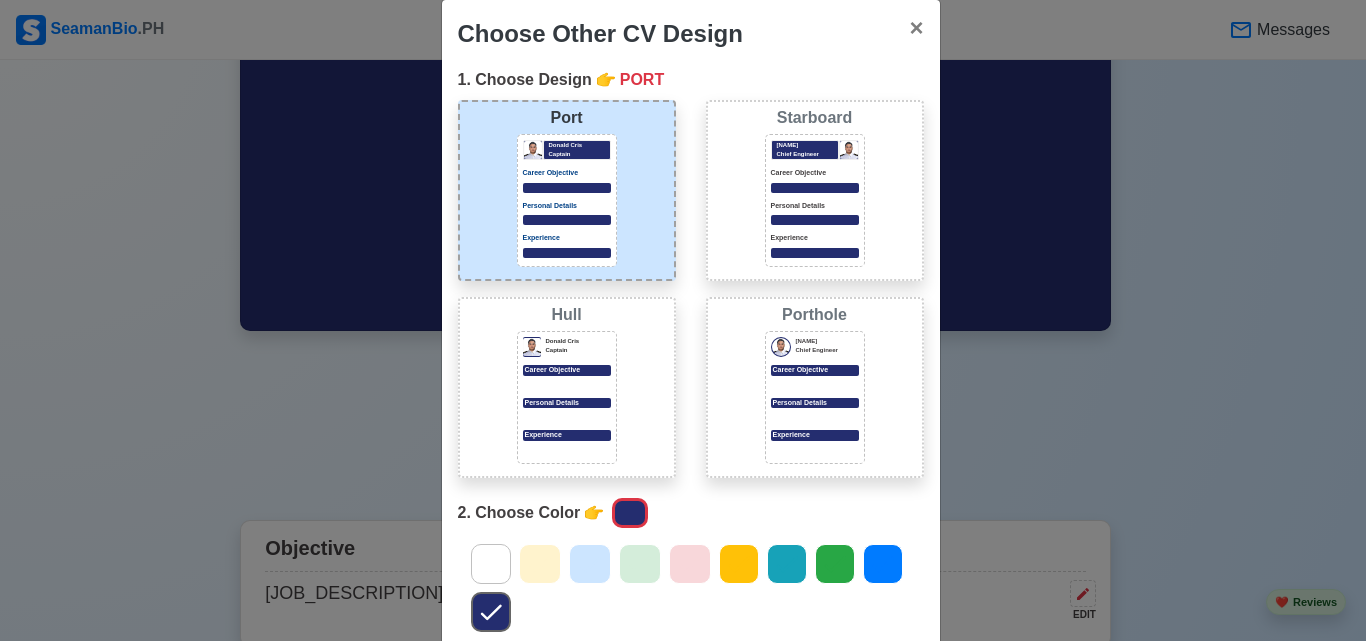 scroll, scrollTop: 32, scrollLeft: 0, axis: vertical 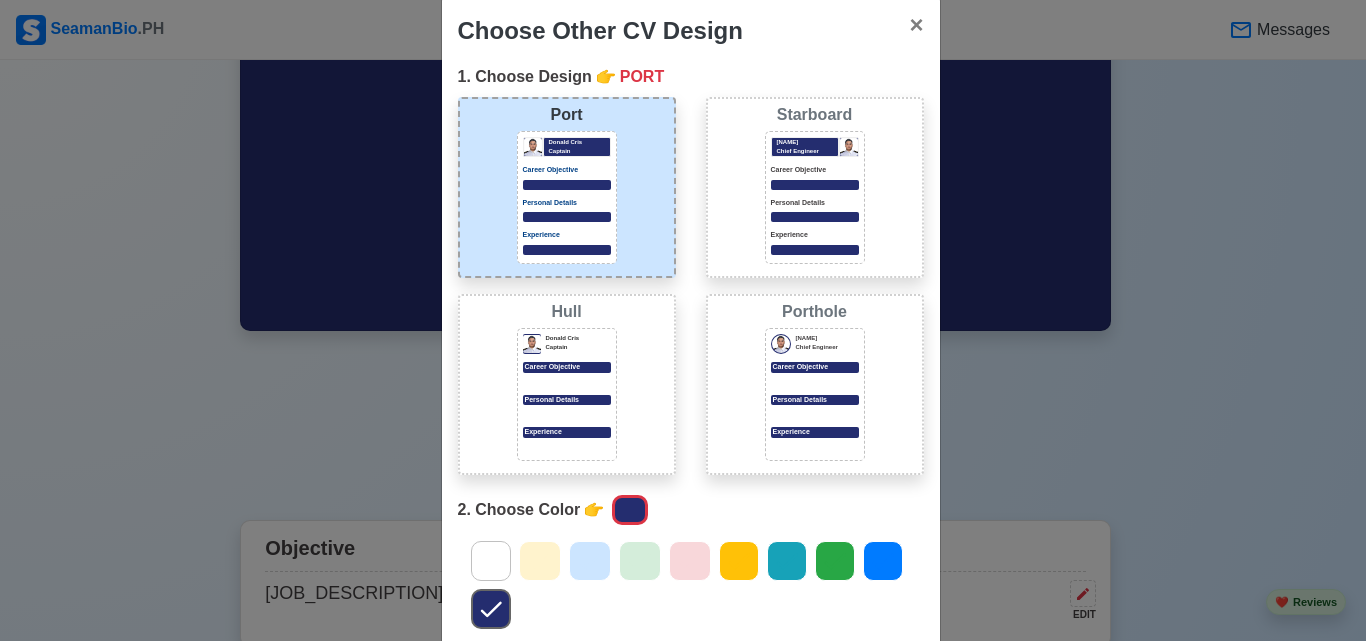 click 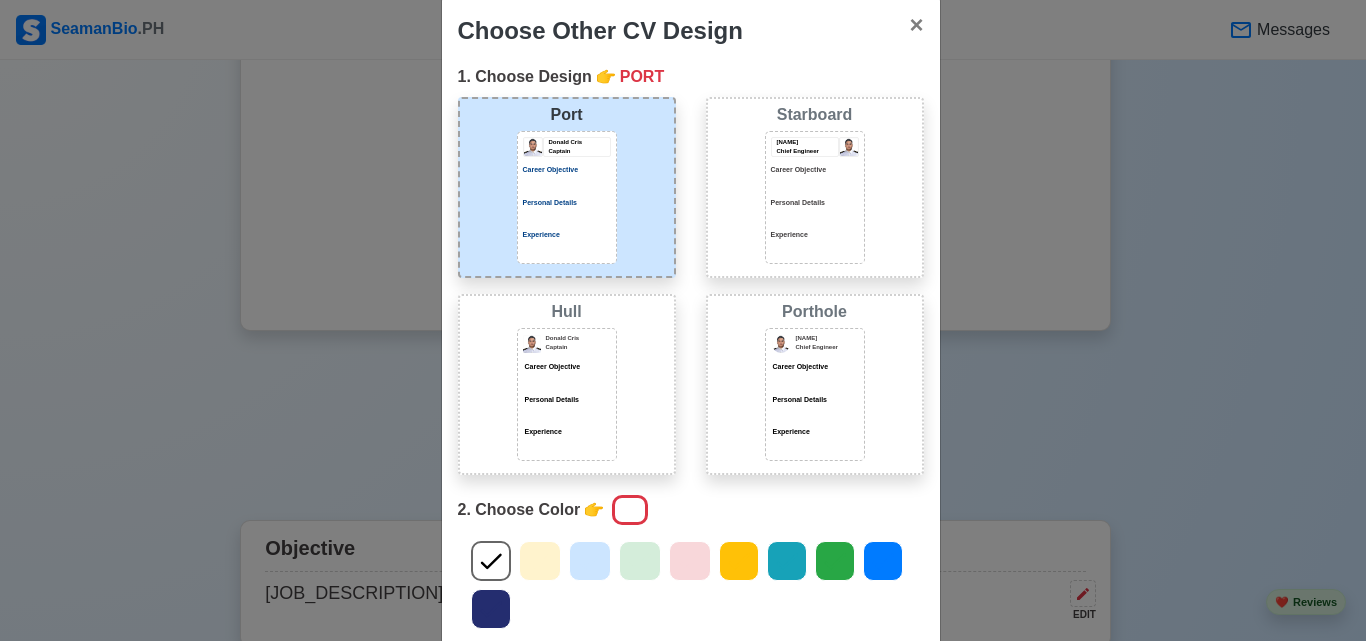 click on "Personal Details" at bounding box center [567, 400] 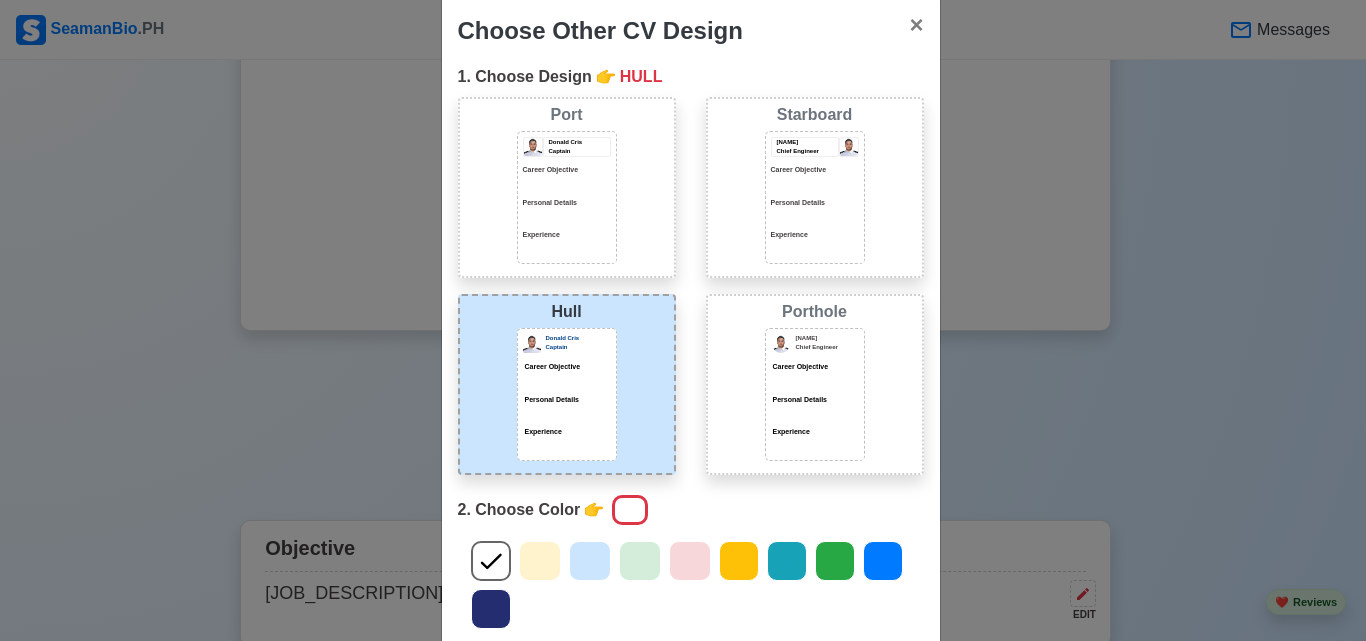 click at bounding box center [567, 217] 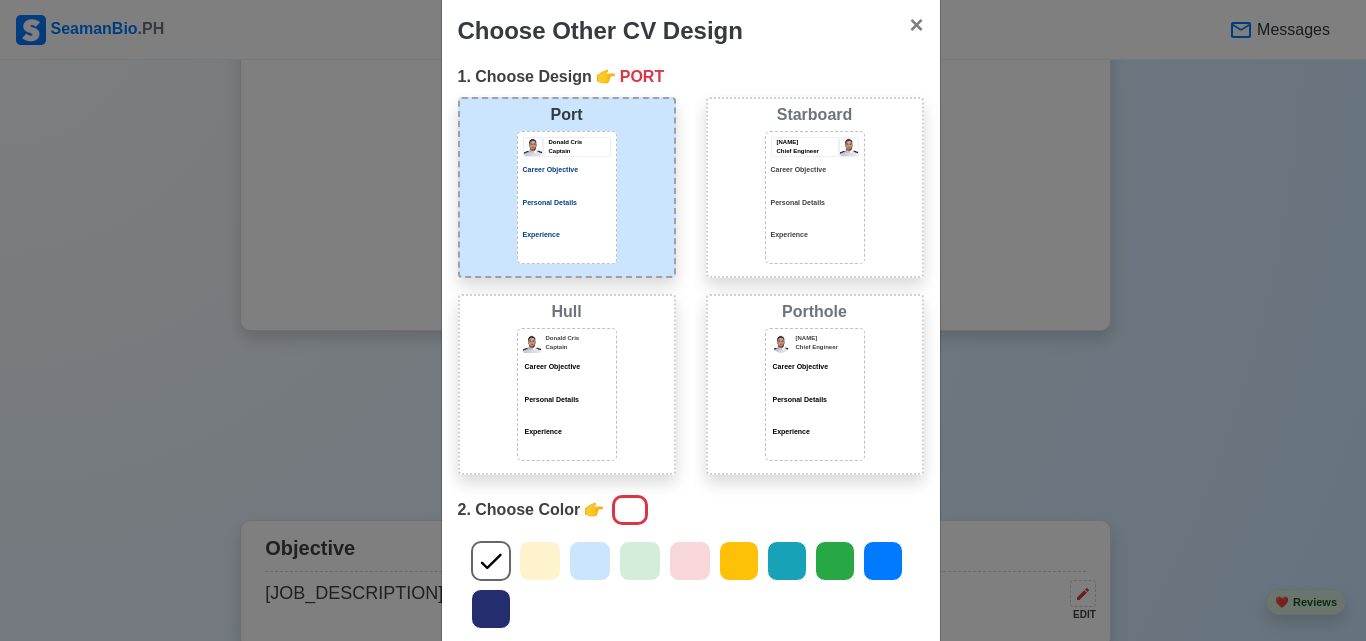 click 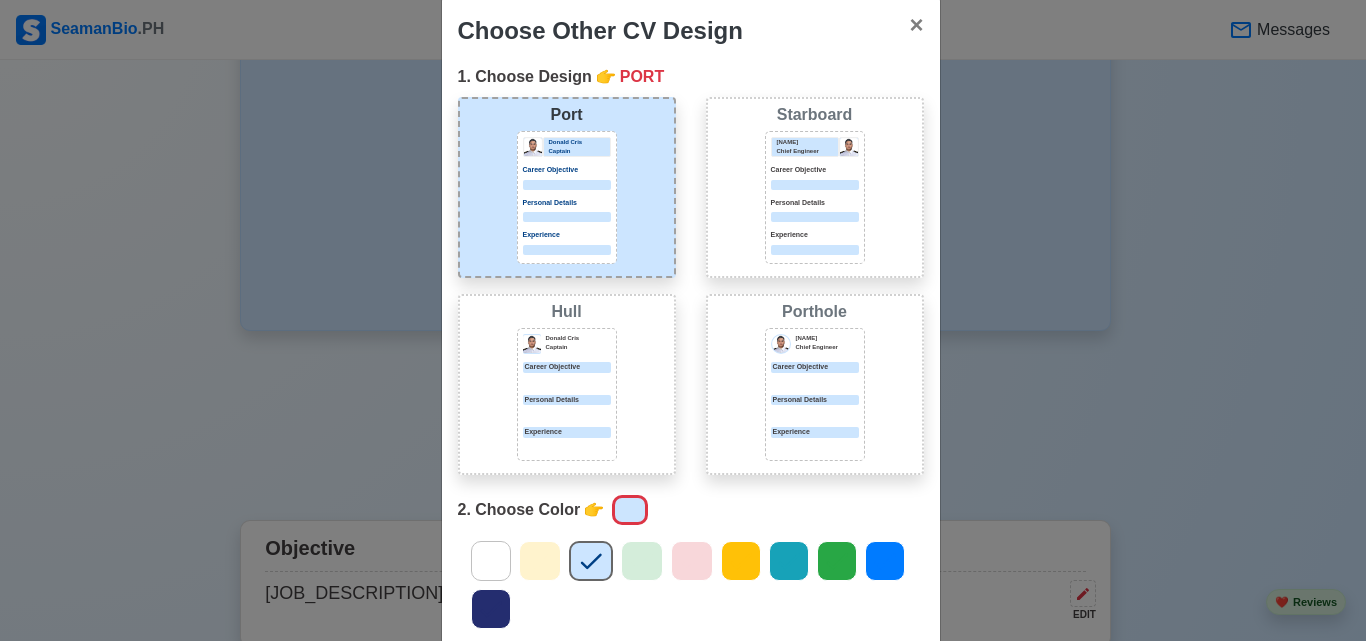 click 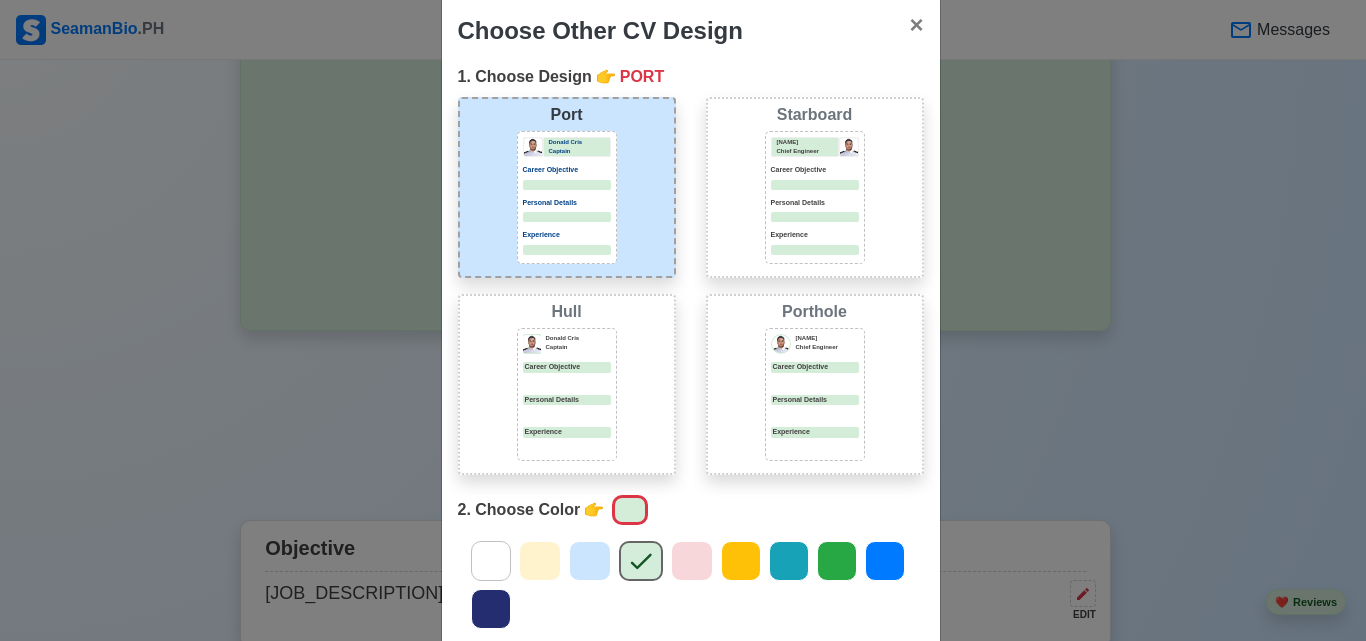 click 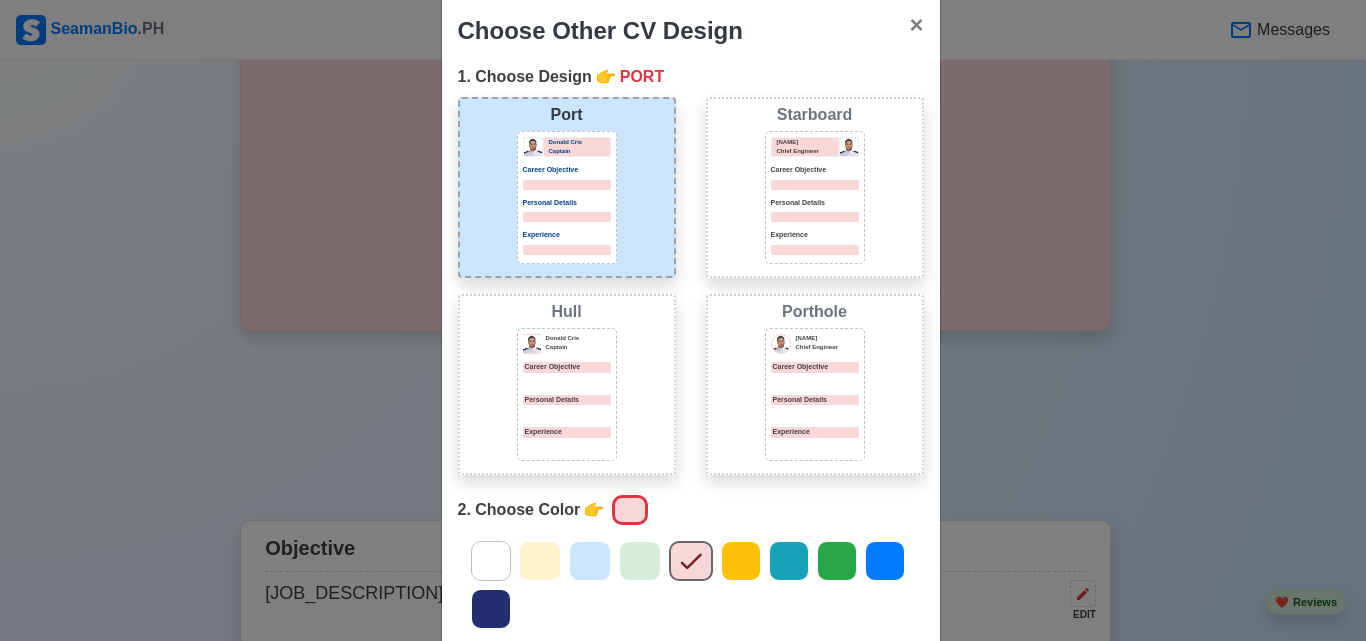 click 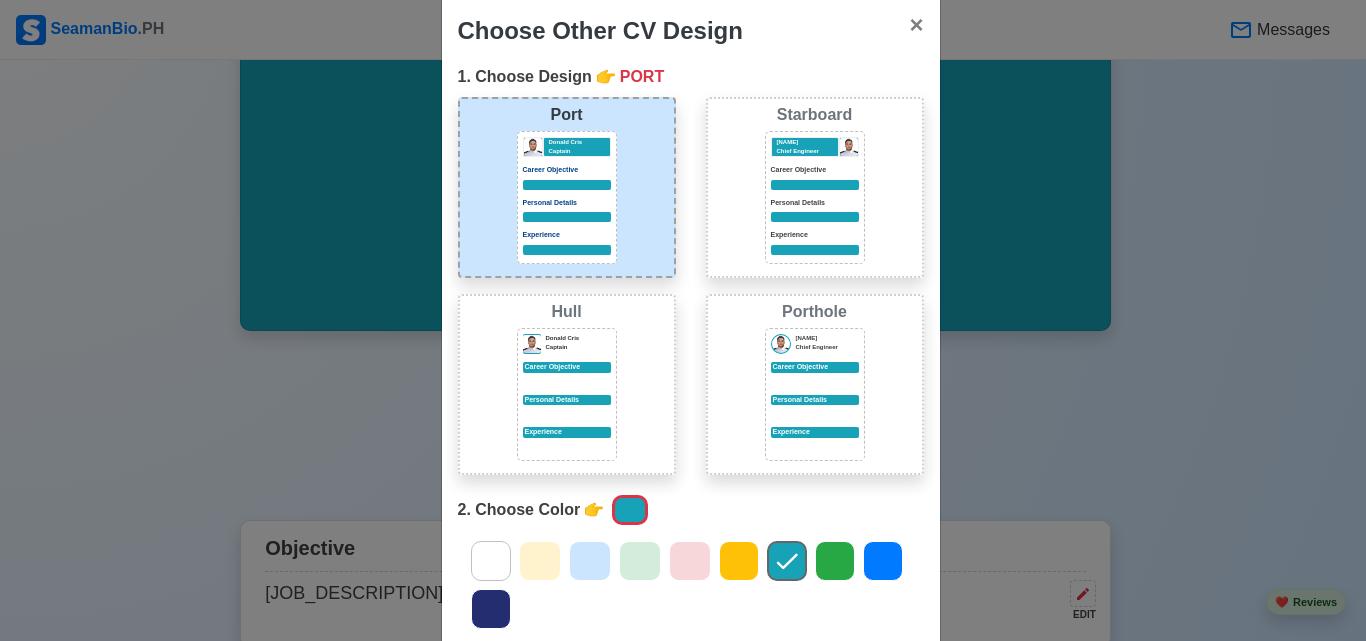 click 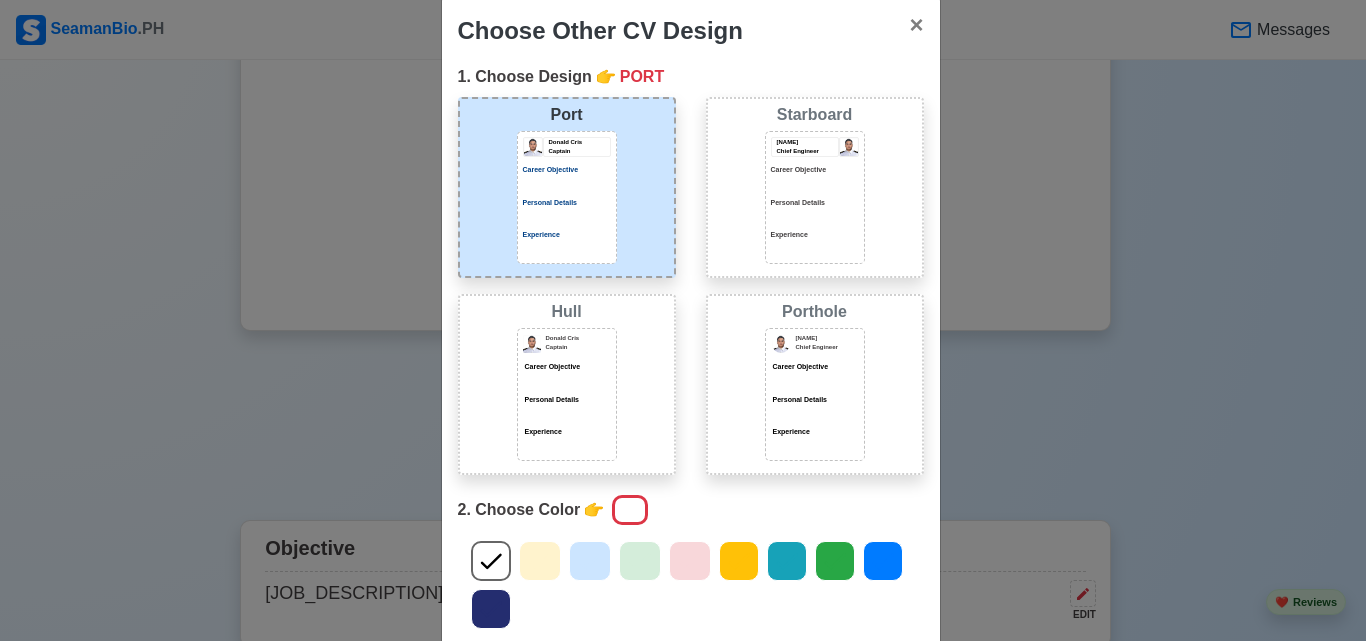 click 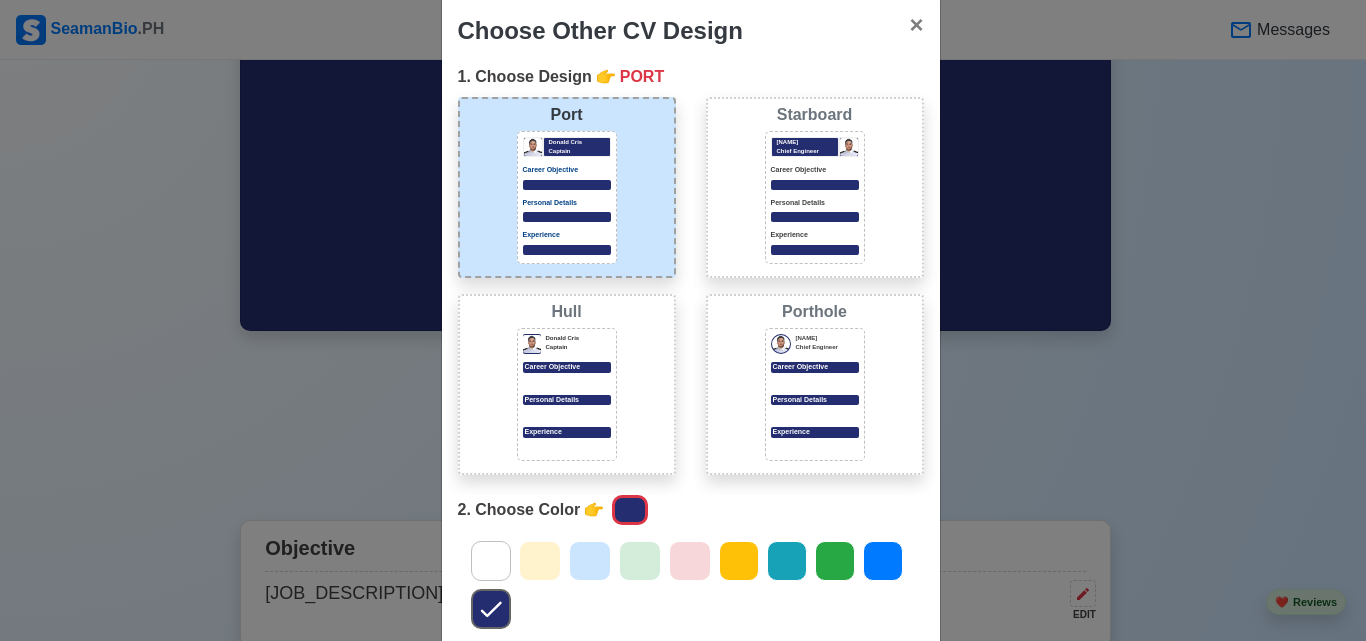 click 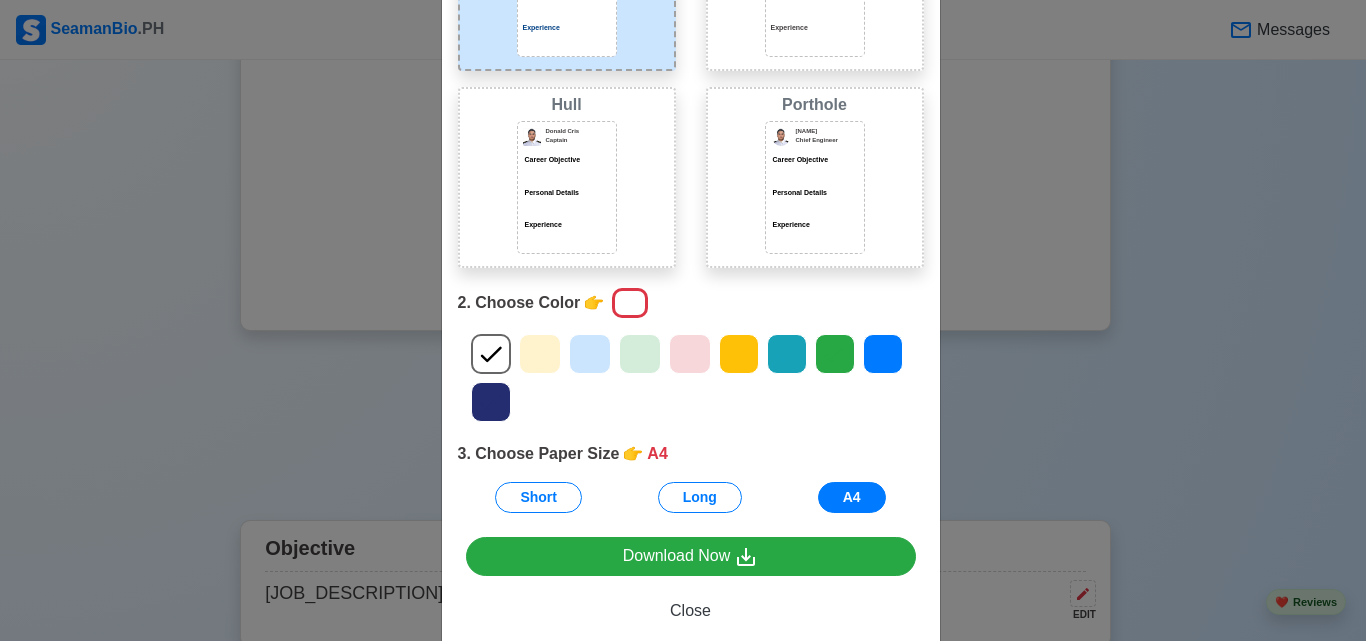 scroll, scrollTop: 282, scrollLeft: 0, axis: vertical 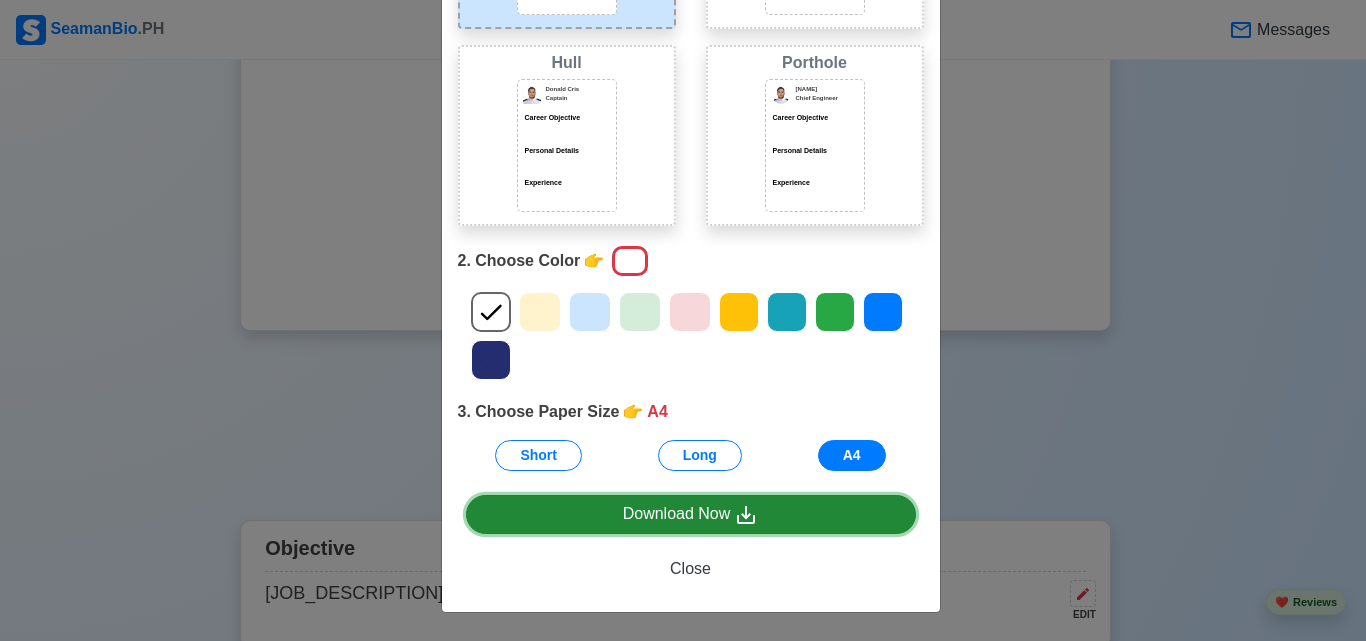 click on "Download Now" at bounding box center (691, 514) 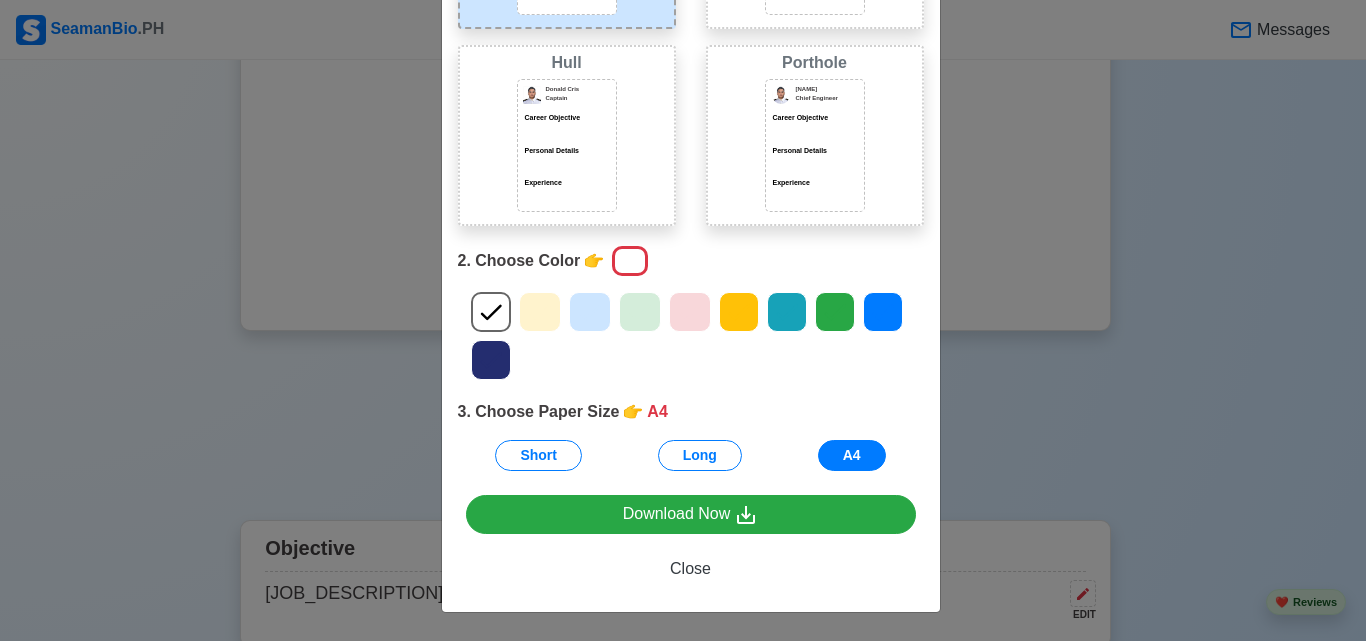 click 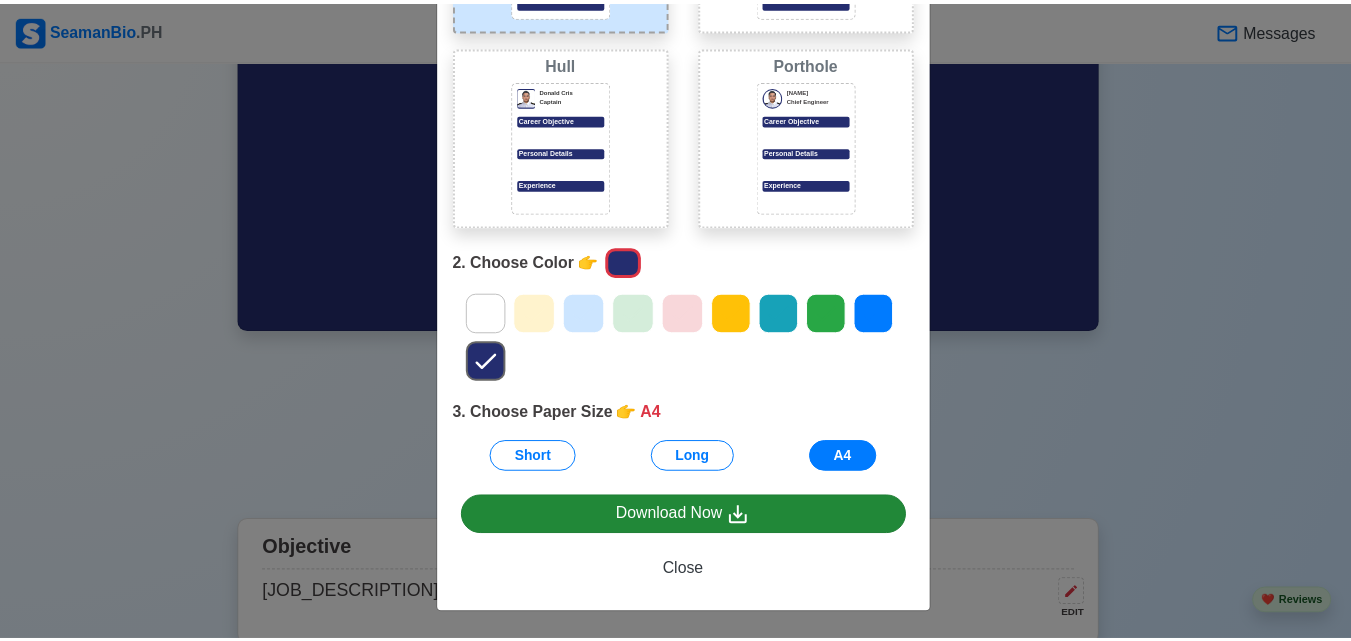 scroll, scrollTop: 282, scrollLeft: 0, axis: vertical 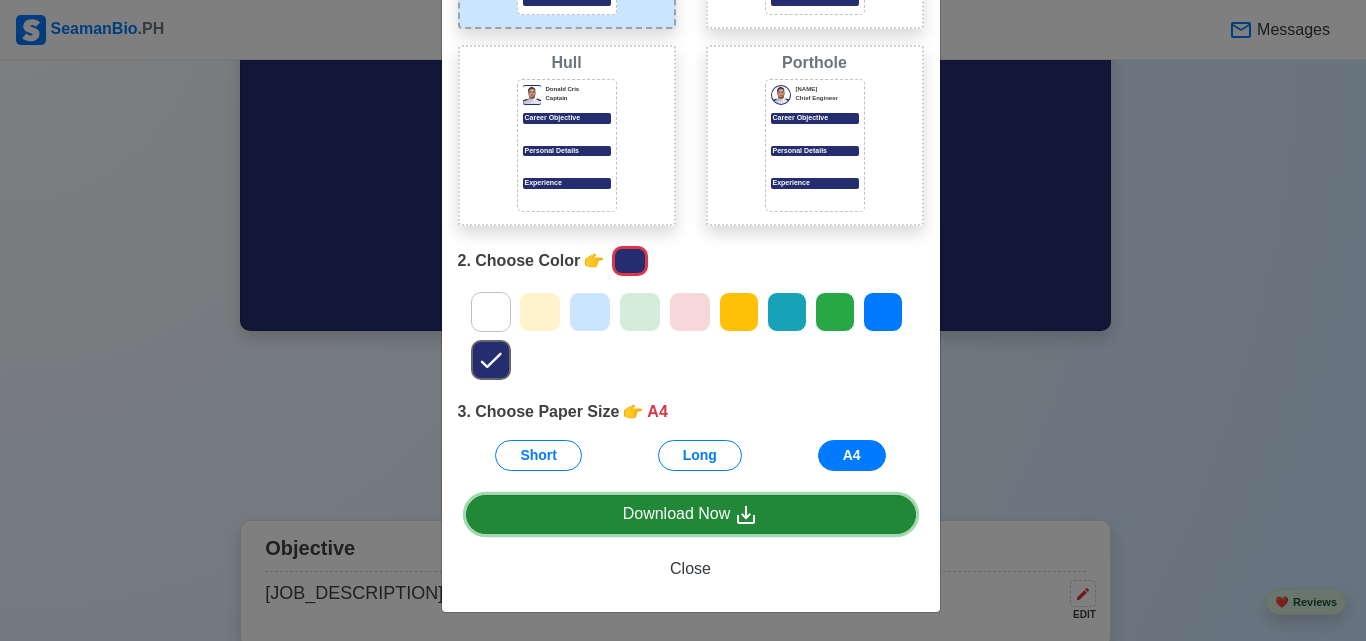 click on "Download Now" at bounding box center (691, 514) 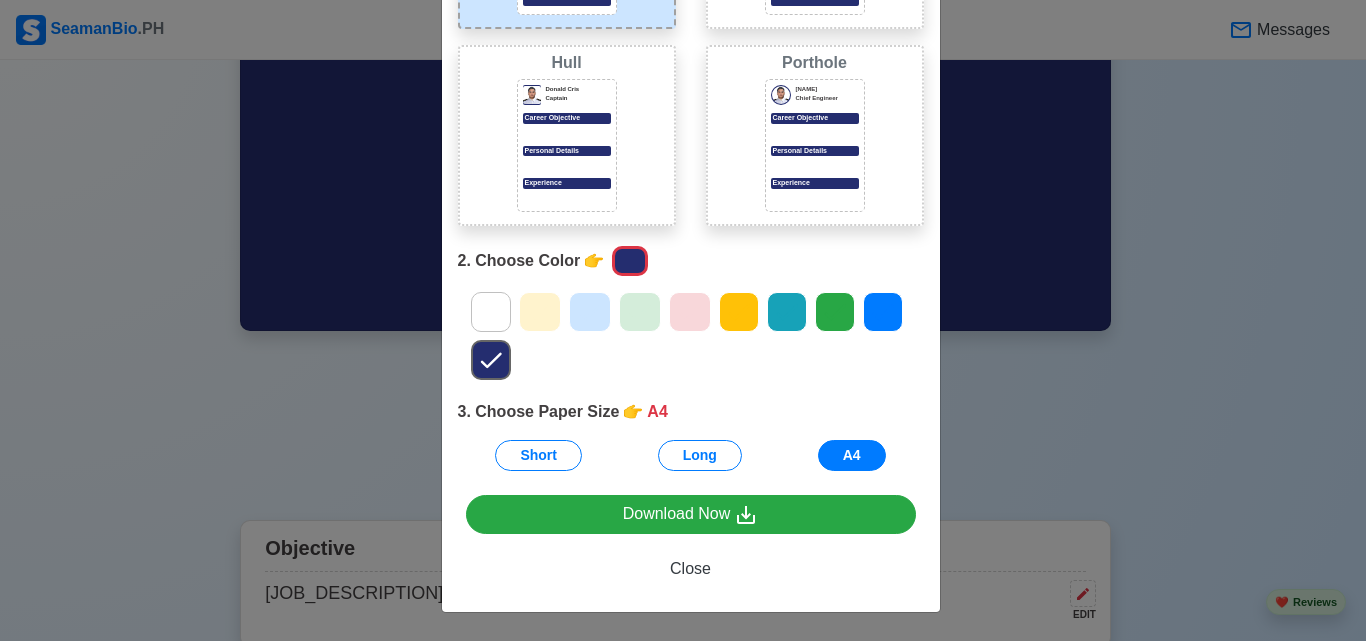 click on "Choose Other CV Design × Close 1. Choose Design 👉 PORT Port Donald Cris Captain Career Objective Personal Details Experience Starboard Jeffrey Gil Chief Engineer Career Objective Personal Details Experience Hull Donald Cris Captain Career Objective Personal Details Experience Porthole Jeffrey Gil Chief Engineer Career Objective Personal Details Experience 2. Choose Color 👉 3. Choose Paper Size 👉 A4 Short Long A4 Download Now Close" at bounding box center [683, 320] 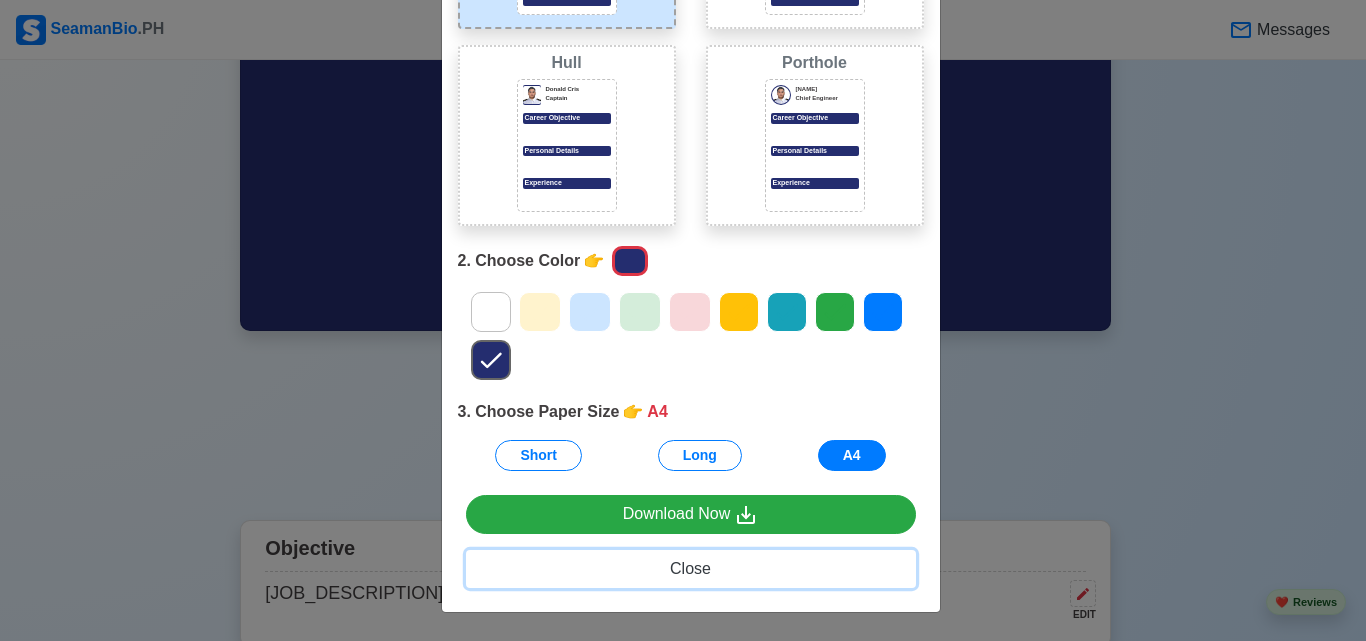 click on "Close" at bounding box center [690, 568] 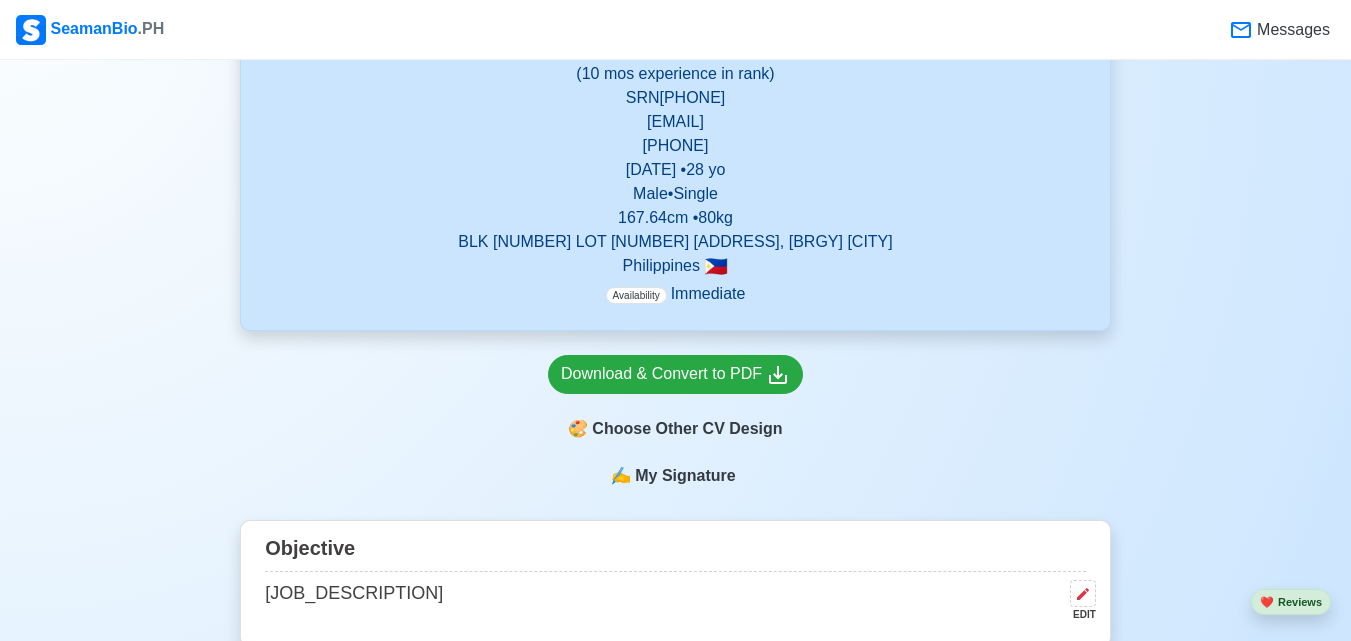 scroll, scrollTop: 0, scrollLeft: 0, axis: both 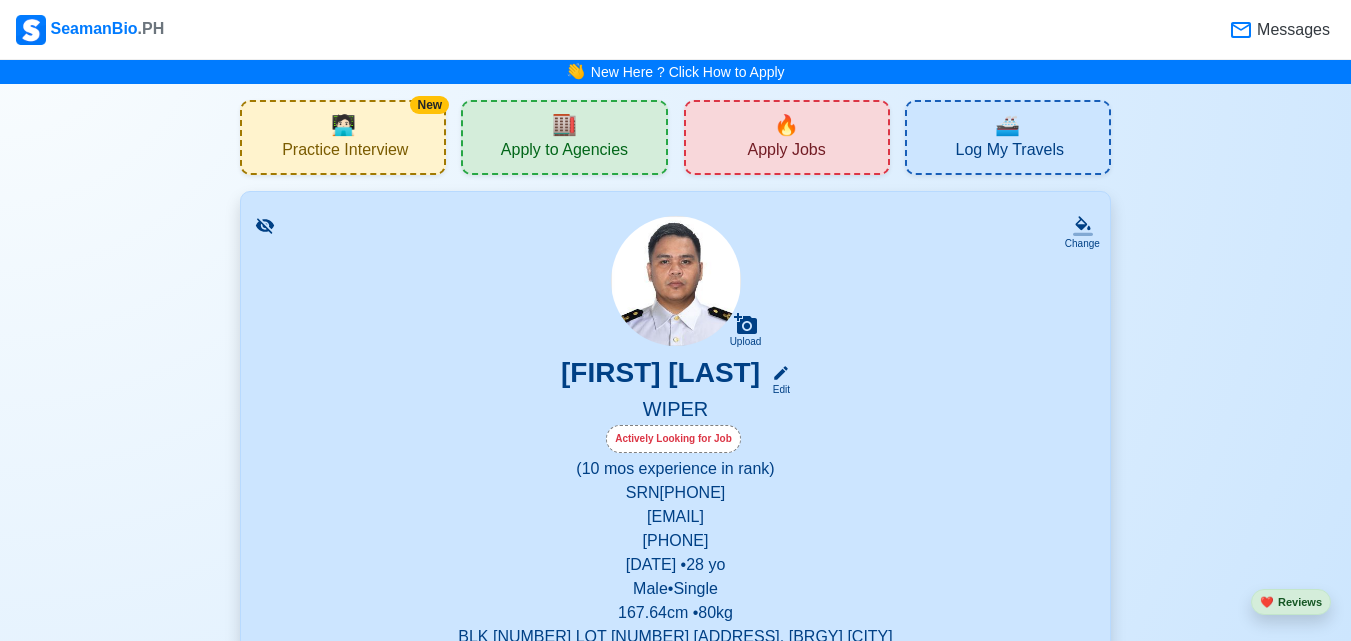 click on "Apply to Agencies" at bounding box center (564, 152) 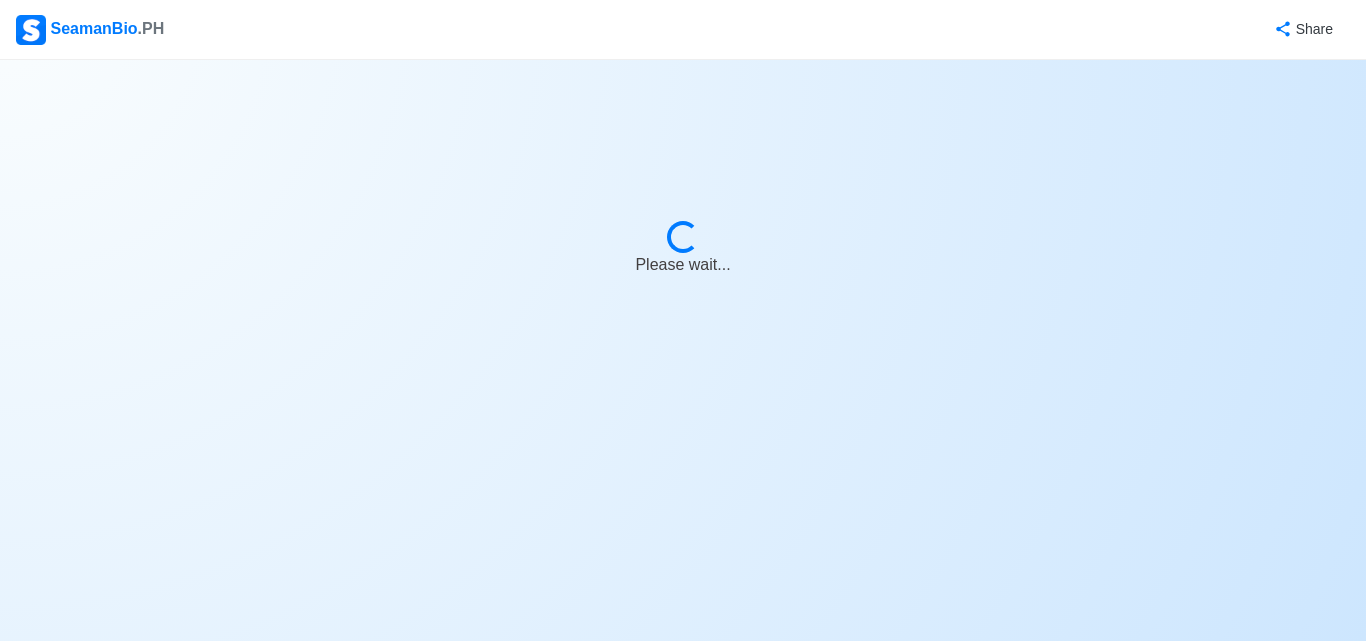 select on "Wiper" 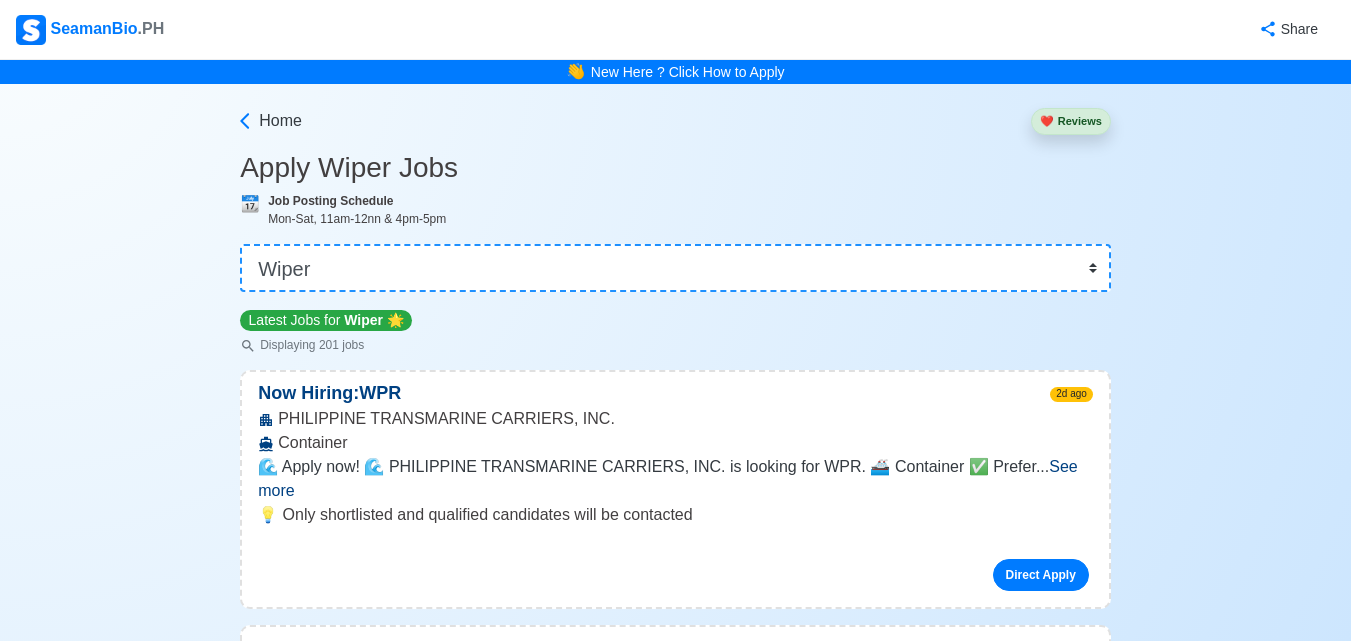 click on "See more" at bounding box center [668, 478] 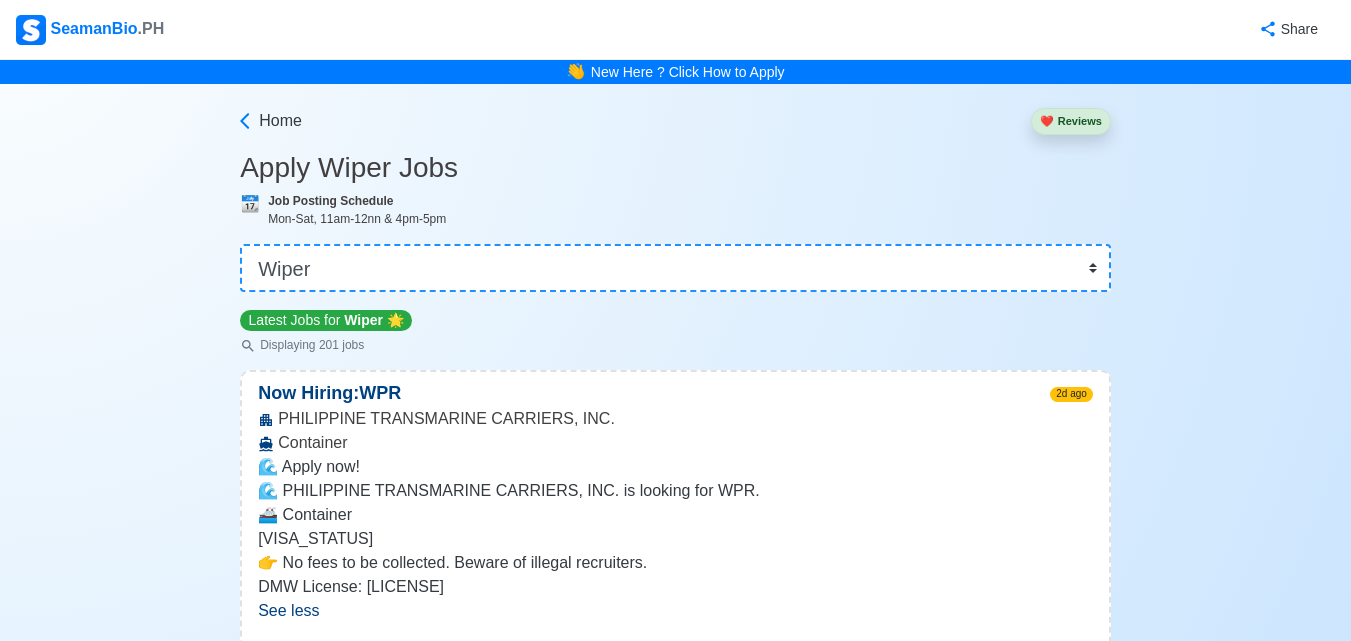 click on "Home ❤️ Reviews Apply Wiper Jobs Job Posting Schedule Mon-Sat, 11am-12nn & 4pm-5pm 👉 Select Rank or Position Master Chief Officer 2nd Officer 3rd Officer Junior Officer Chief Engineer 2nd Engineer 3rd Engineer 4th Engineer Gas Engineer Junior Engineer 1st Assistant Engineer 2nd Assistant Engineer 3rd Assistant Engineer ETO/ETR Electrician Electrical Engineer Oiler Fitter Welder Chief Cook Chef Cook Messman Wiper Rigger Ordinary Seaman Able Seaman Motorman Pumpman Bosun Cadet Reefer Mechanic Operator Repairman Painter Steward Waiter Others Latest Jobs for Wiper Displaying 201 jobs Now Hiring: WPR 2d ago PHILIPPINE TRANSMARINE CARRIERS, INC. Container Apply now! PHILIPPINE TRANSMARINE CARRIERS, INC. is looking for WPR. Container Preferrably with US Visa or Schengen Visa No fees to be collected. Beware of illegal recruiters. DMW License: [LICENSE] ... See more See less Only shortlisted and qualified candidates will be contacted" at bounding box center [675, 25088] 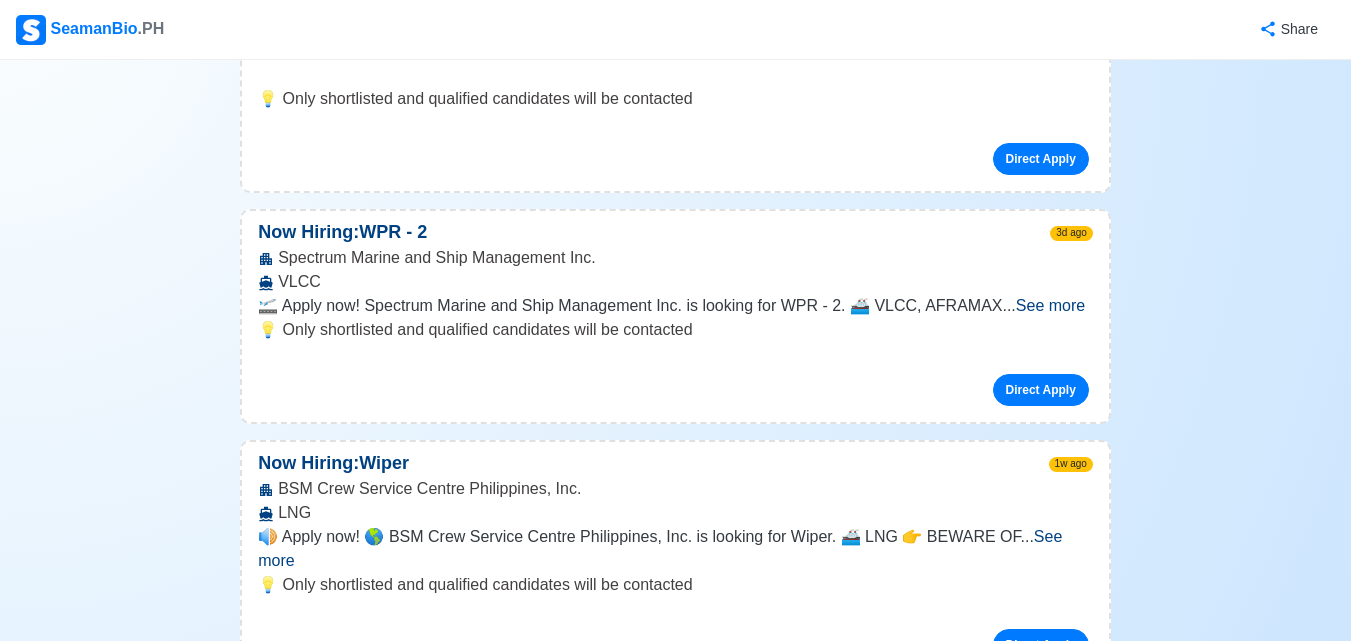 scroll, scrollTop: 600, scrollLeft: 0, axis: vertical 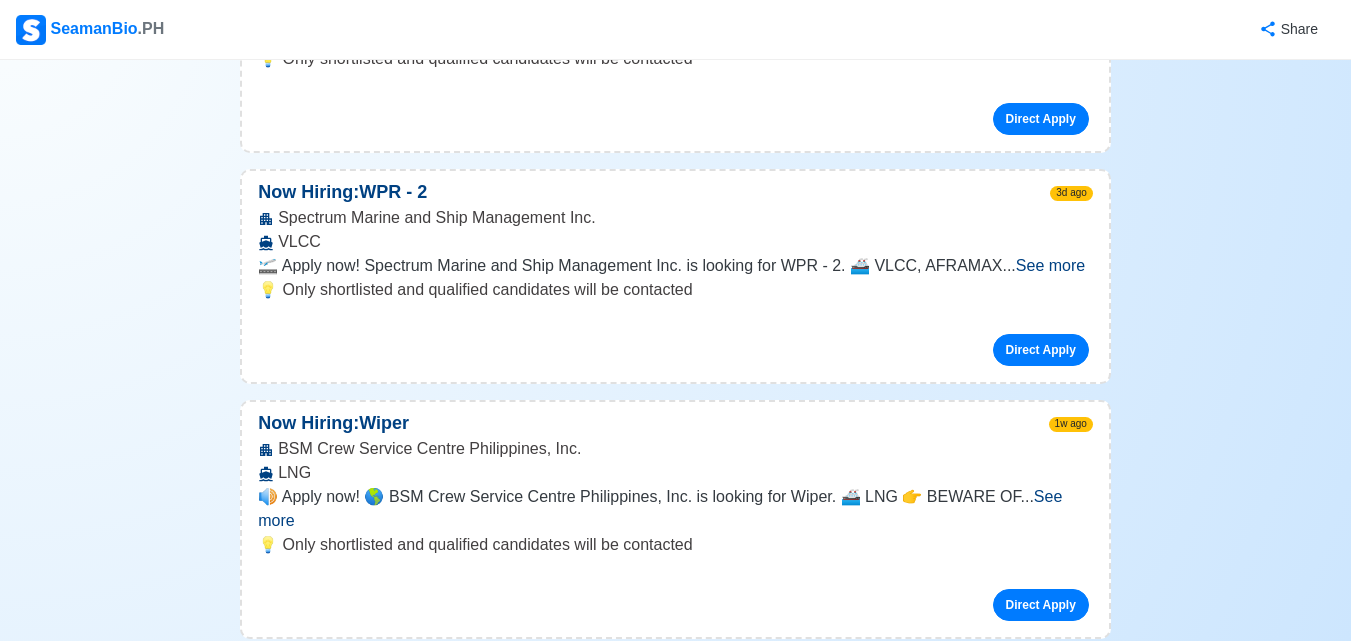 click on "Home ❤️ Reviews Apply Wiper Jobs Job Posting Schedule Mon-Sat, 11am-12nn & 4pm-5pm 👉 Select Rank or Position Master Chief Officer 2nd Officer 3rd Officer Junior Officer Chief Engineer 2nd Engineer 3rd Engineer 4th Engineer Gas Engineer Junior Engineer 1st Assistant Engineer 2nd Assistant Engineer 3rd Assistant Engineer ETO/ETR Electrician Electrical Engineer Oiler Fitter Welder Chief Cook Chef Cook Messman Wiper Rigger Ordinary Seaman Able Seaman Motorman Pumpman Bosun Cadet Reefer Mechanic Operator Repairman Painter Steward Waiter Others Latest Jobs for Wiper Displaying 201 jobs Now Hiring: WPR 2d ago PHILIPPINE TRANSMARINE CARRIERS, INC. Container Apply now! PHILIPPINE TRANSMARINE CARRIERS, INC. is looking for WPR. Container Preferrably with US Visa or Schengen Visa No fees to be collected. Beware of illegal recruiters. DMW License: [LICENSE] ... See more See less Only shortlisted and qualified candidates will be contacted" at bounding box center [675, 24488] 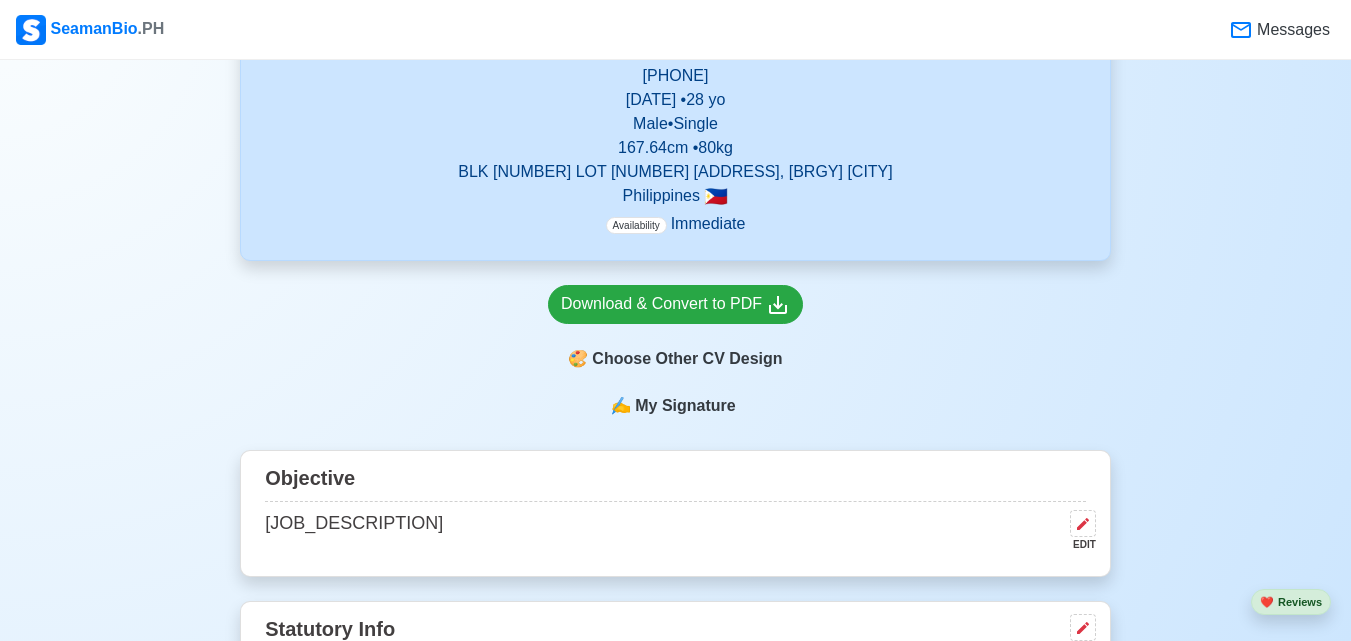 scroll, scrollTop: 907, scrollLeft: 0, axis: vertical 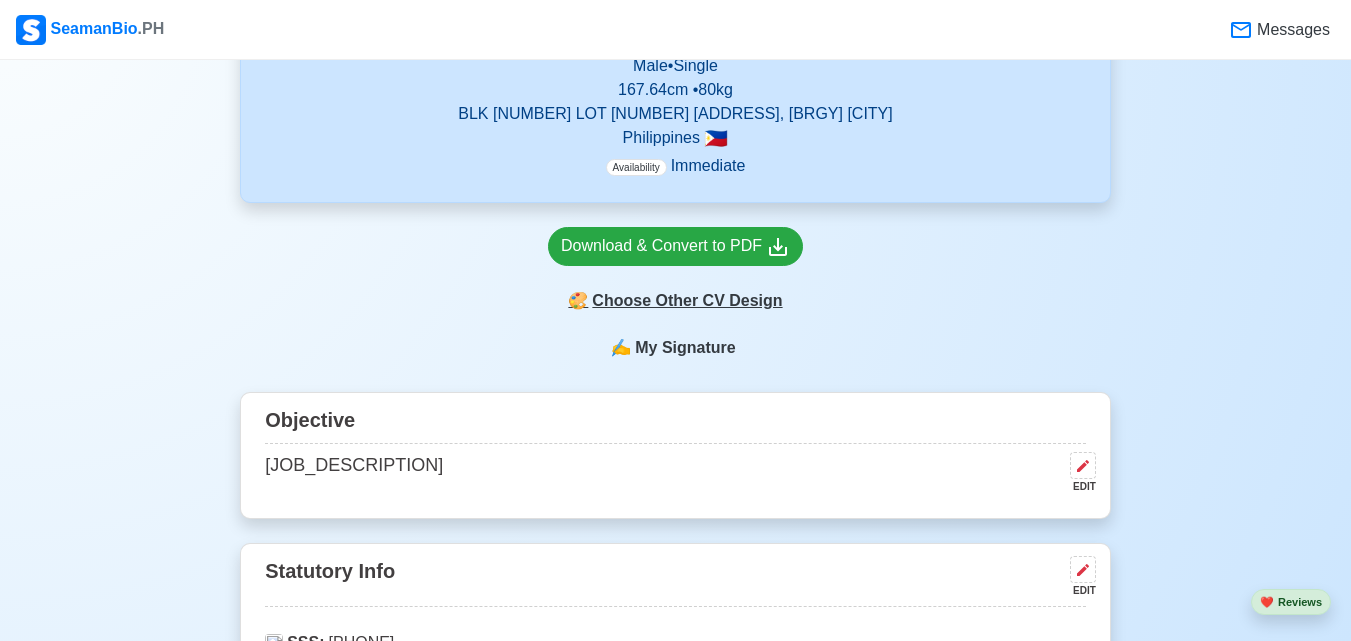 click on "🎨 Choose Other CV Design" at bounding box center [675, 301] 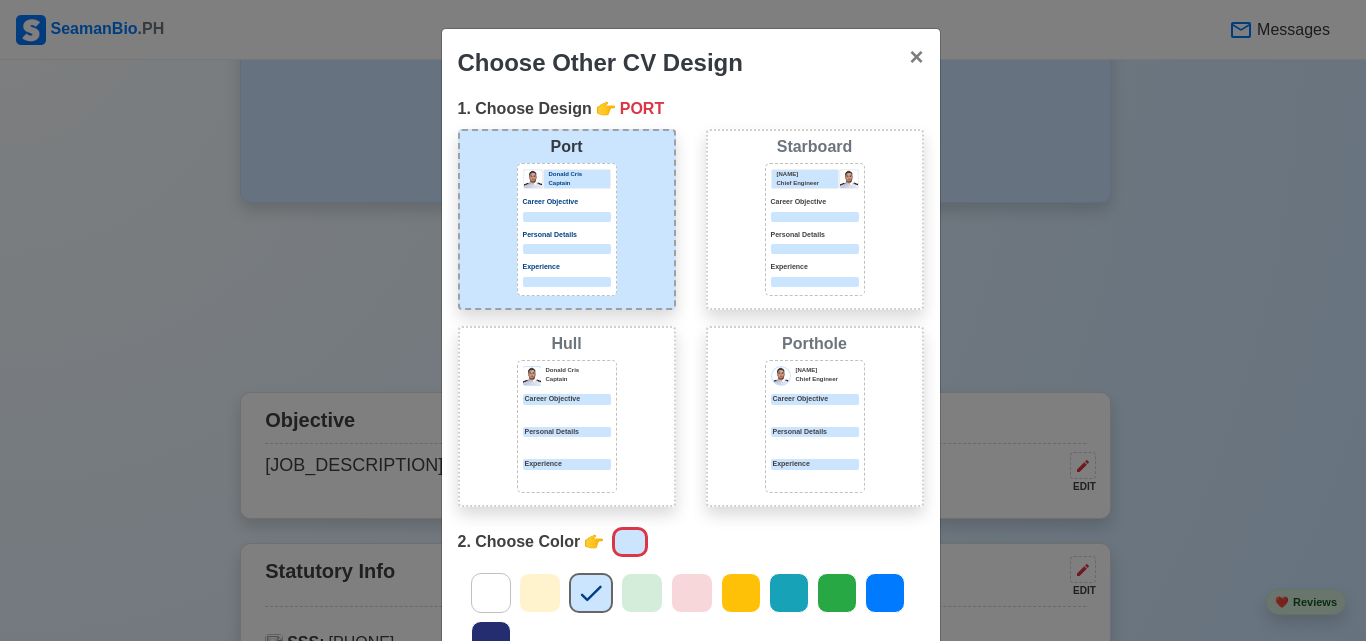 click on "[NAME]" at bounding box center (567, 416) 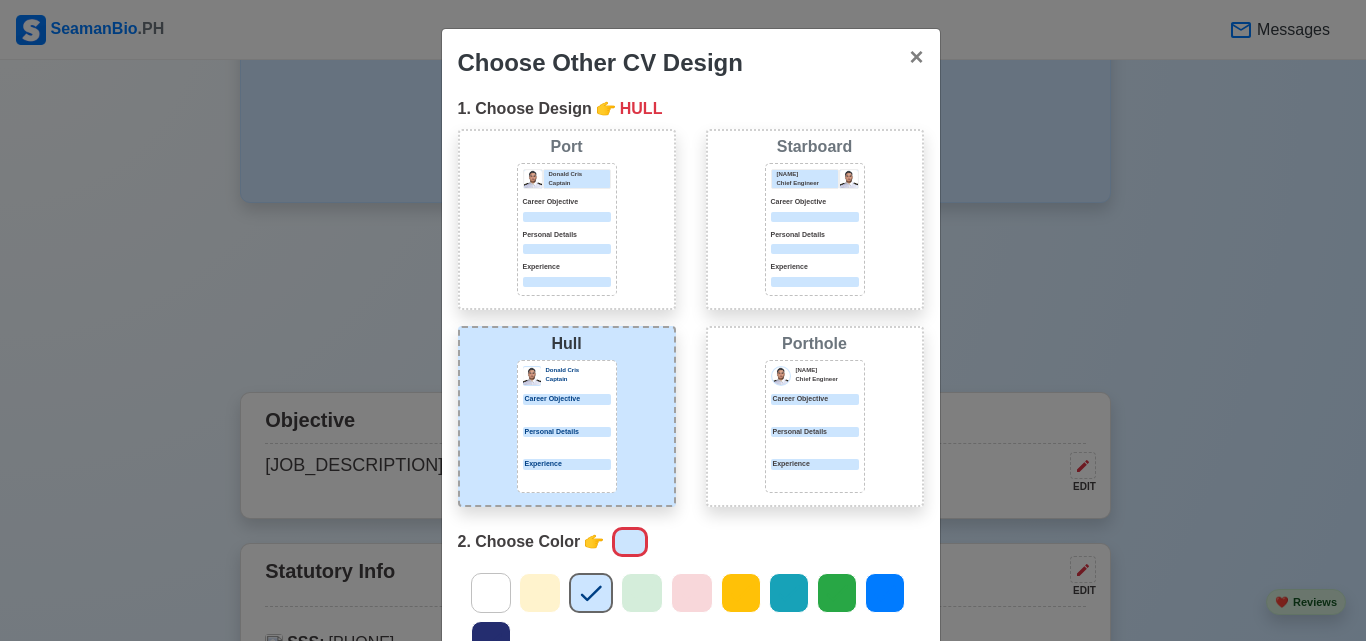 click on "Career Objective" at bounding box center [567, 202] 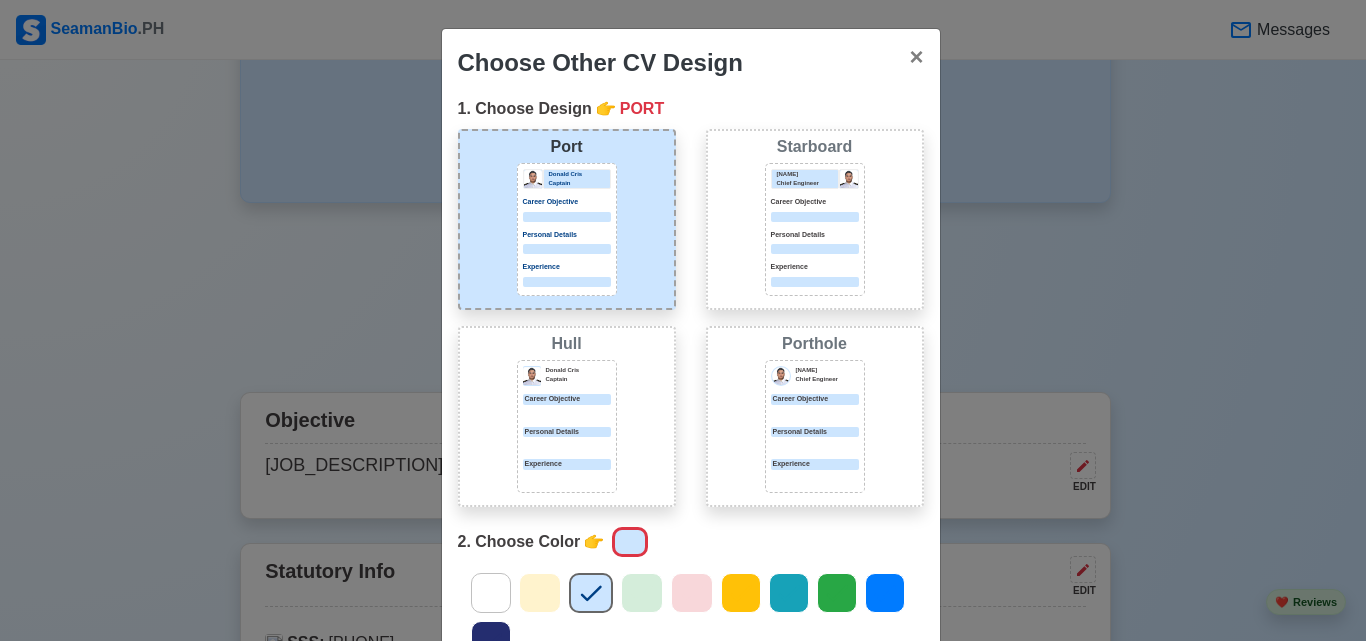 click on "[NAME]" at bounding box center [567, 416] 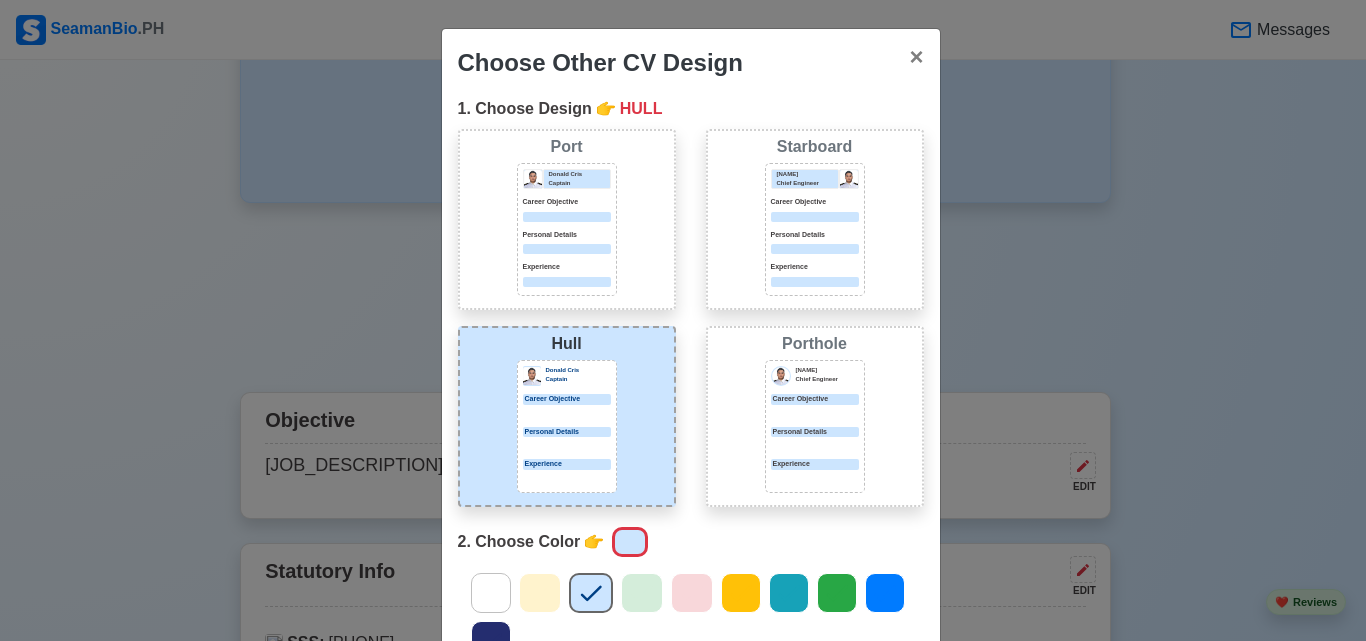 click on "[FIRST] [LAST] [TITLE] [OBJECTIVE] [DETAILS] [EXPERIENCE]" at bounding box center [815, 426] 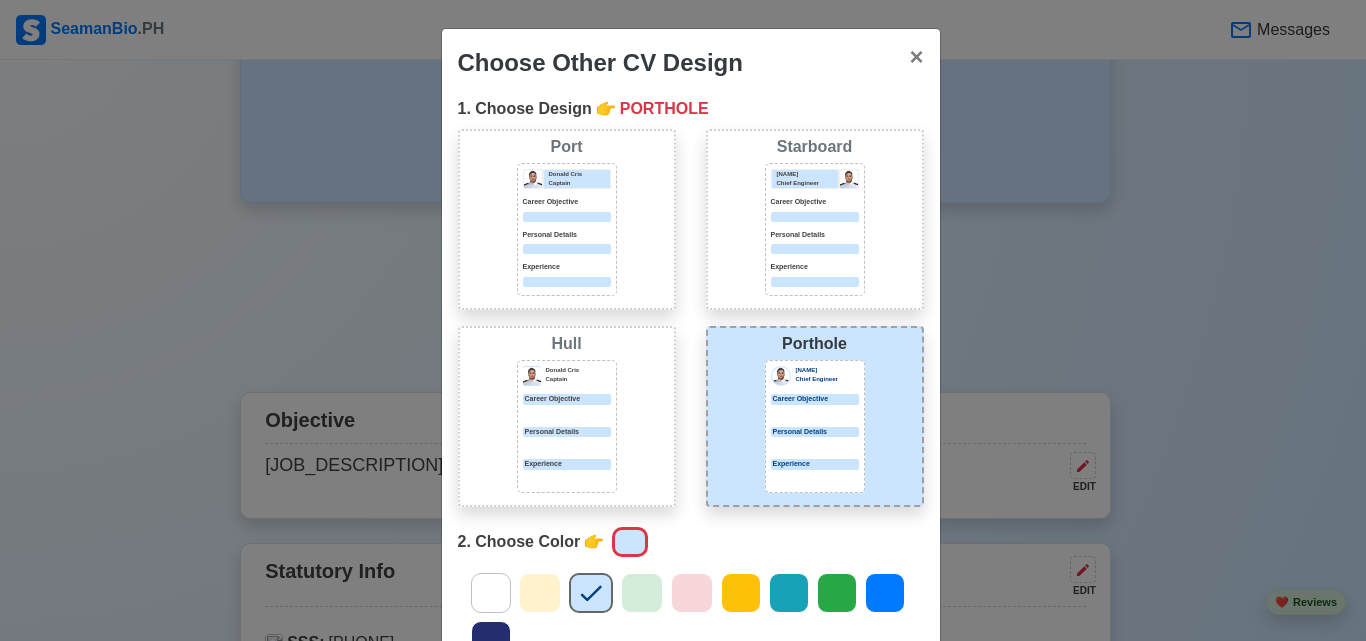 click at bounding box center [567, 479] 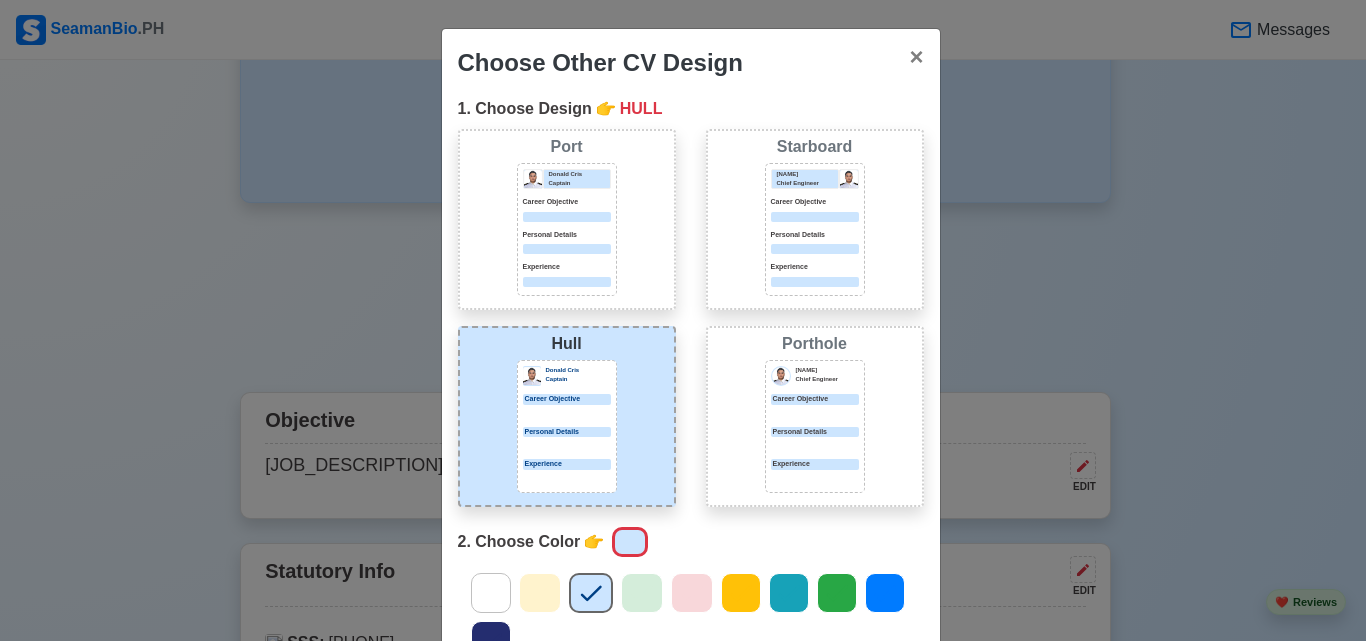 click on "[NAME]" at bounding box center [815, 219] 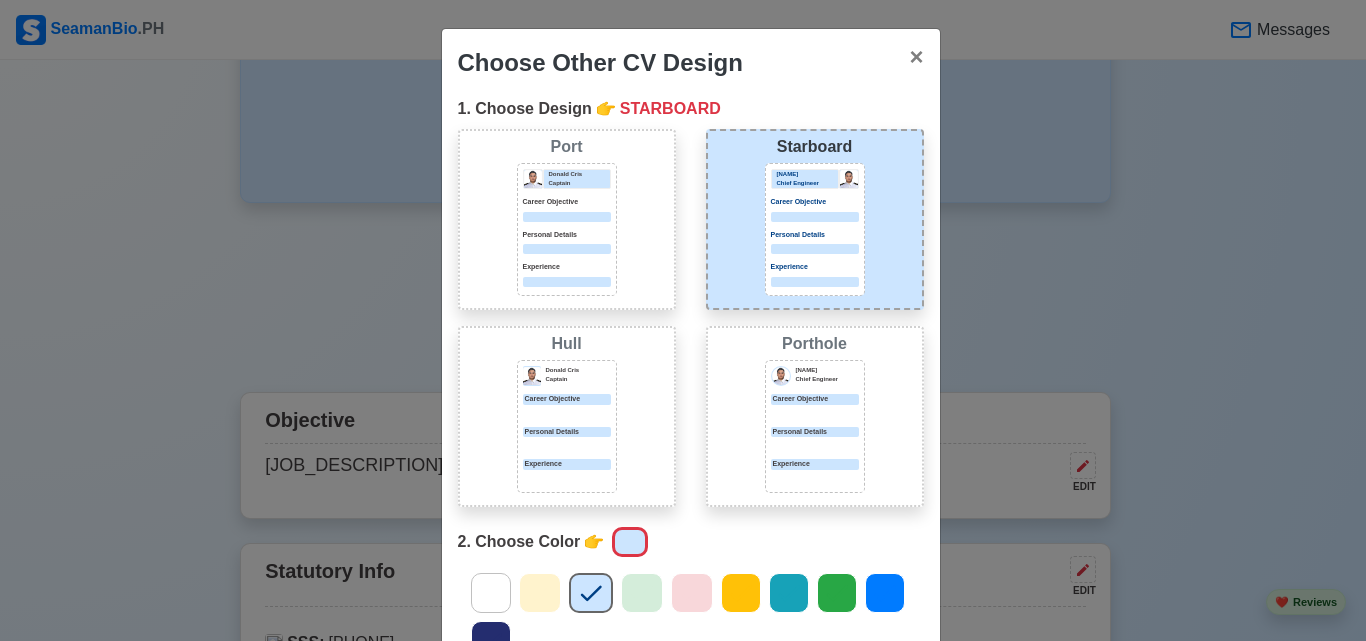 click on "Career Objective" at bounding box center (567, 399) 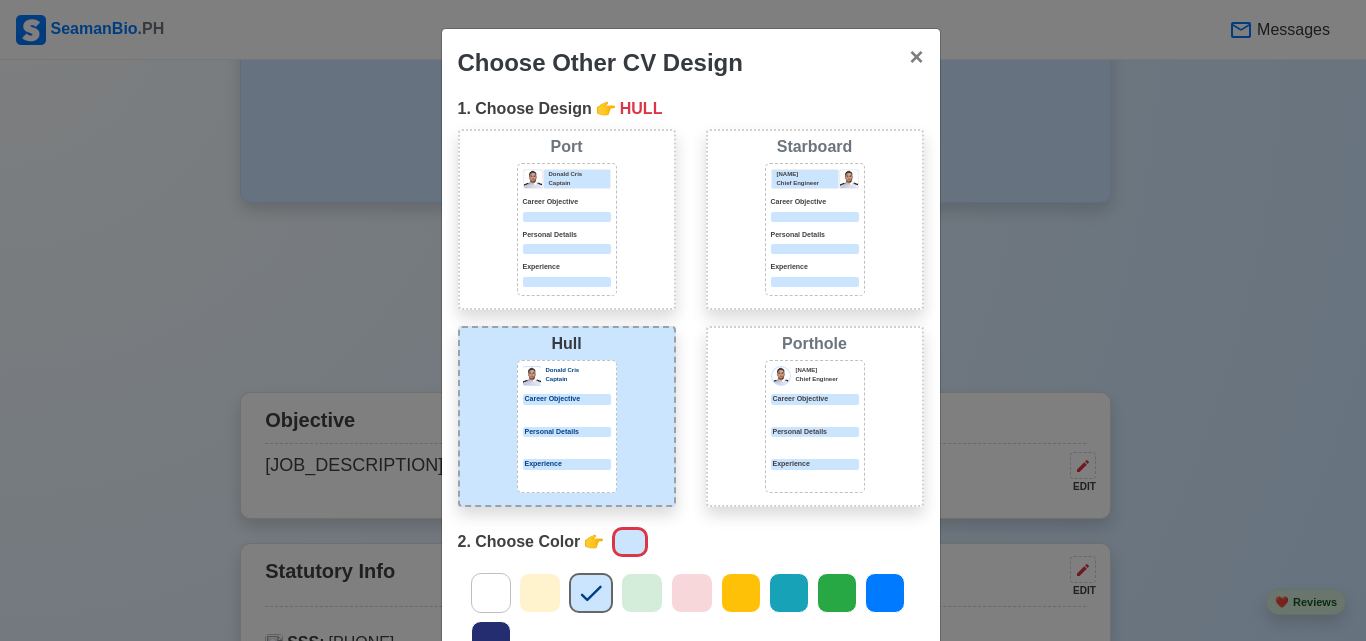 click 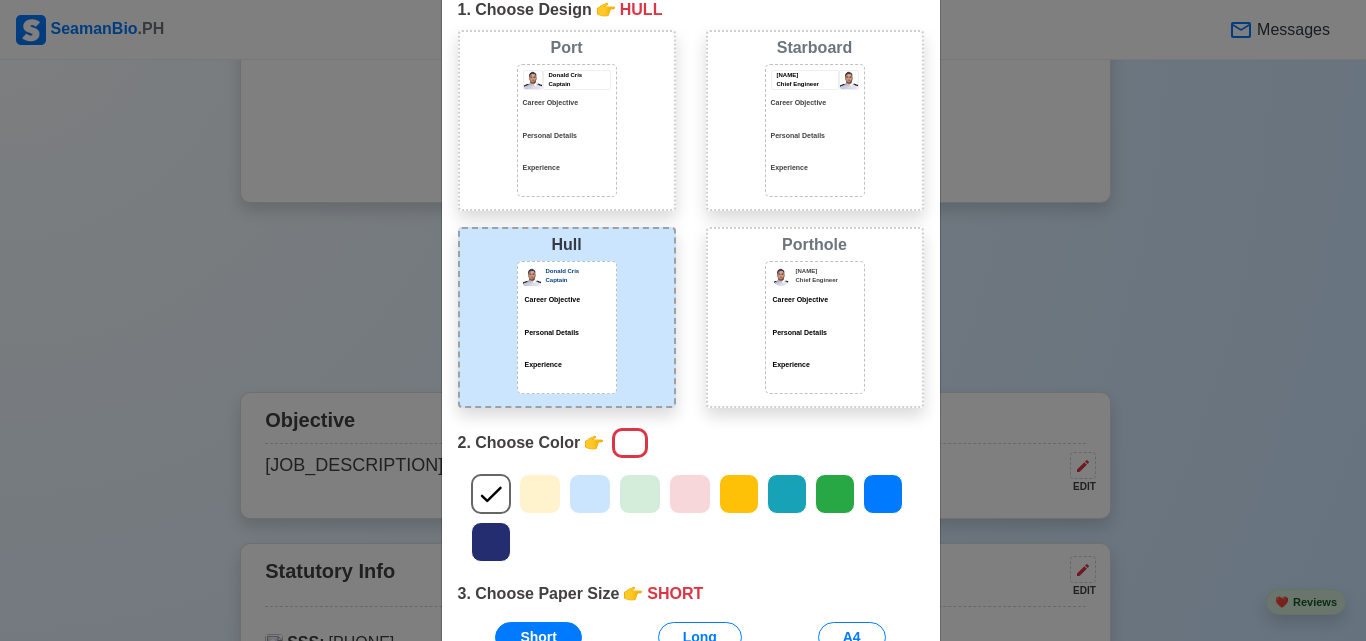 scroll, scrollTop: 130, scrollLeft: 0, axis: vertical 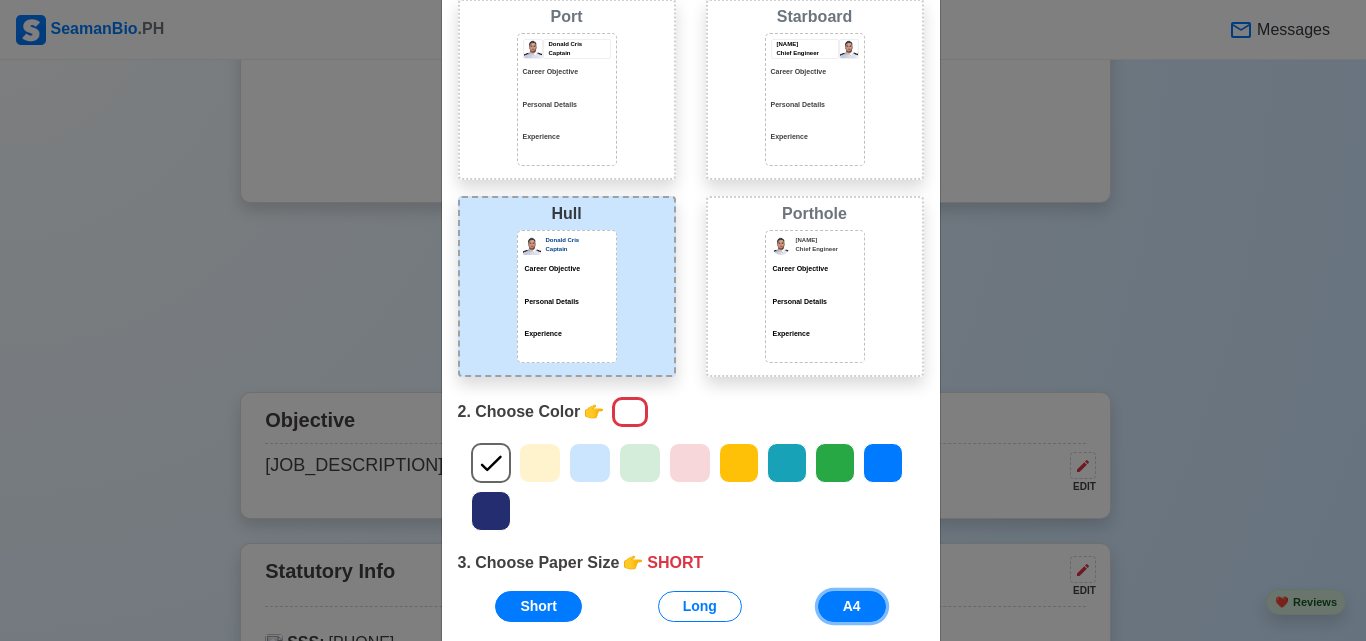 click on "A4" at bounding box center (852, 606) 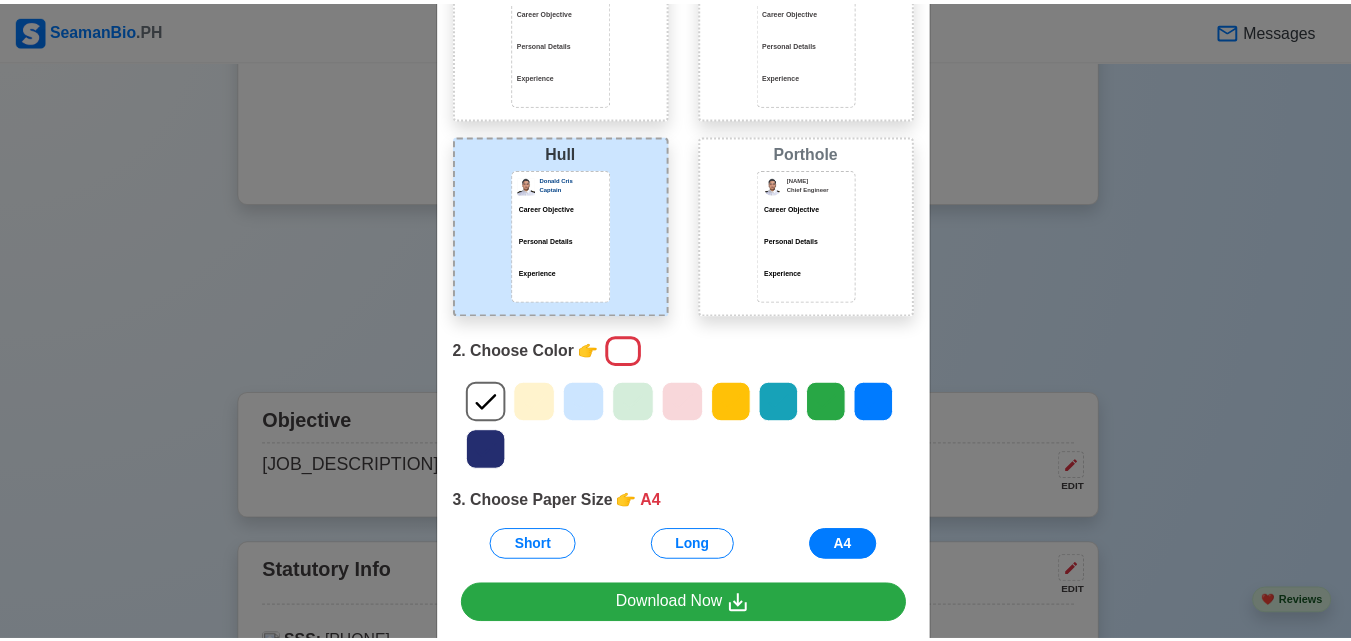 scroll, scrollTop: 220, scrollLeft: 0, axis: vertical 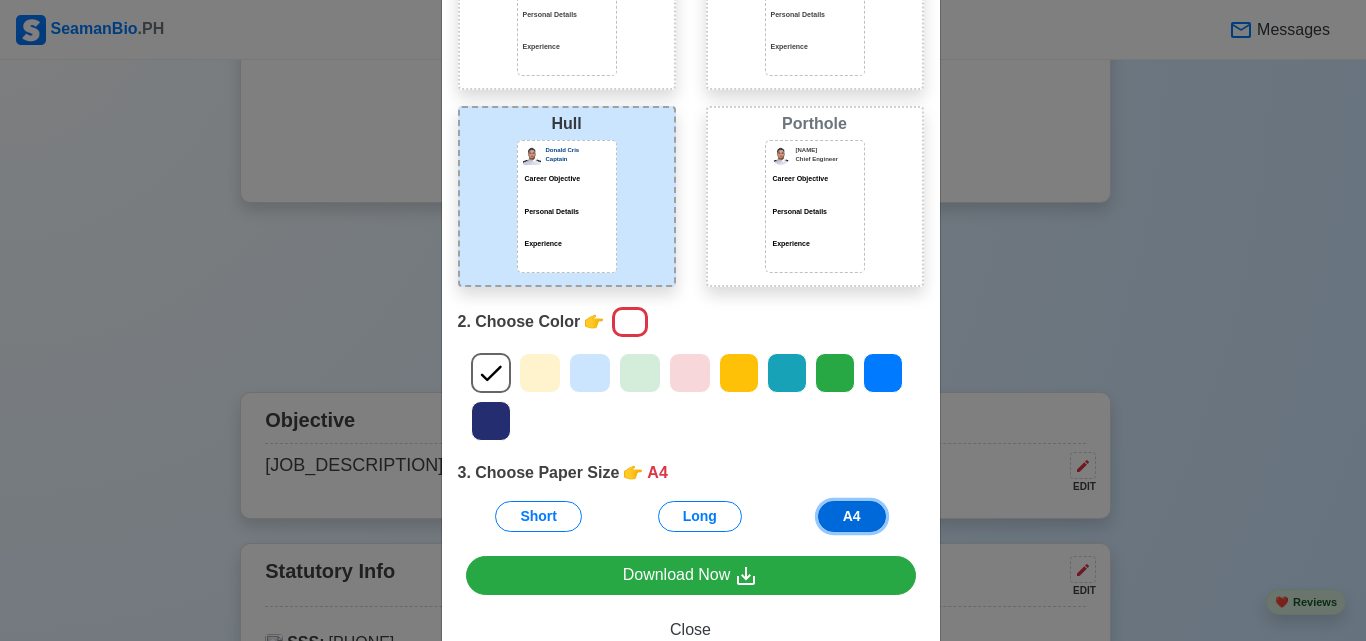 click on "A4" at bounding box center [852, 516] 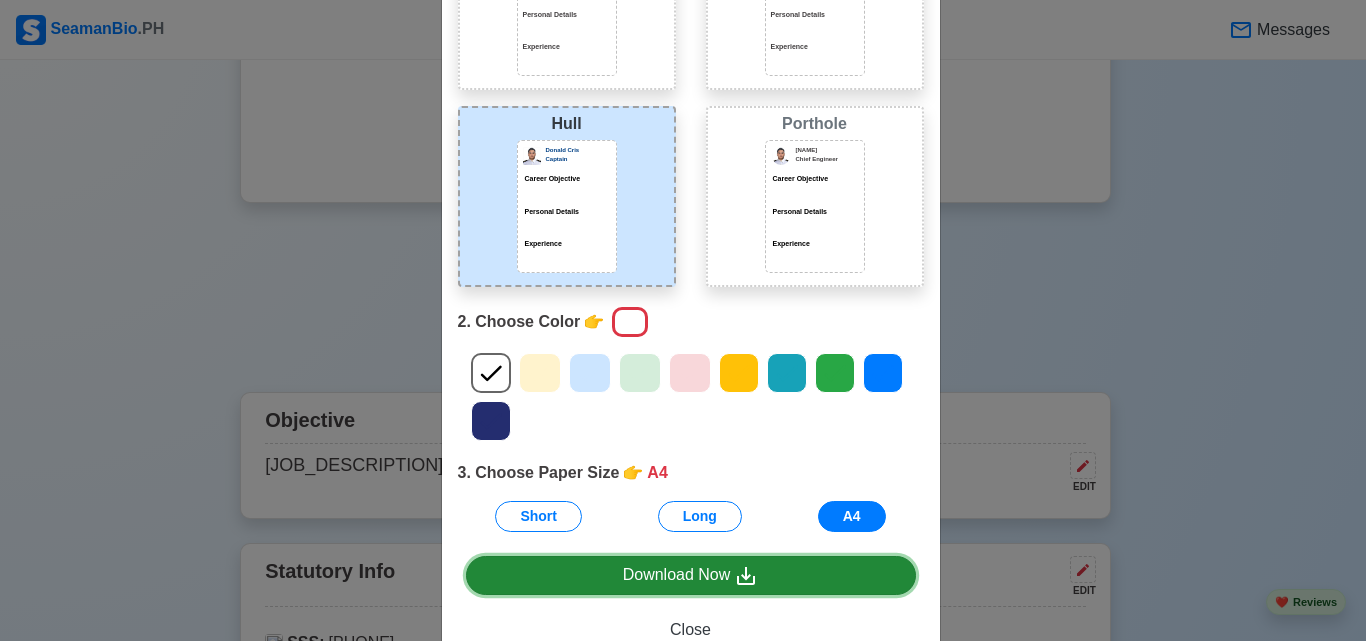 click on "Download Now" at bounding box center [691, 575] 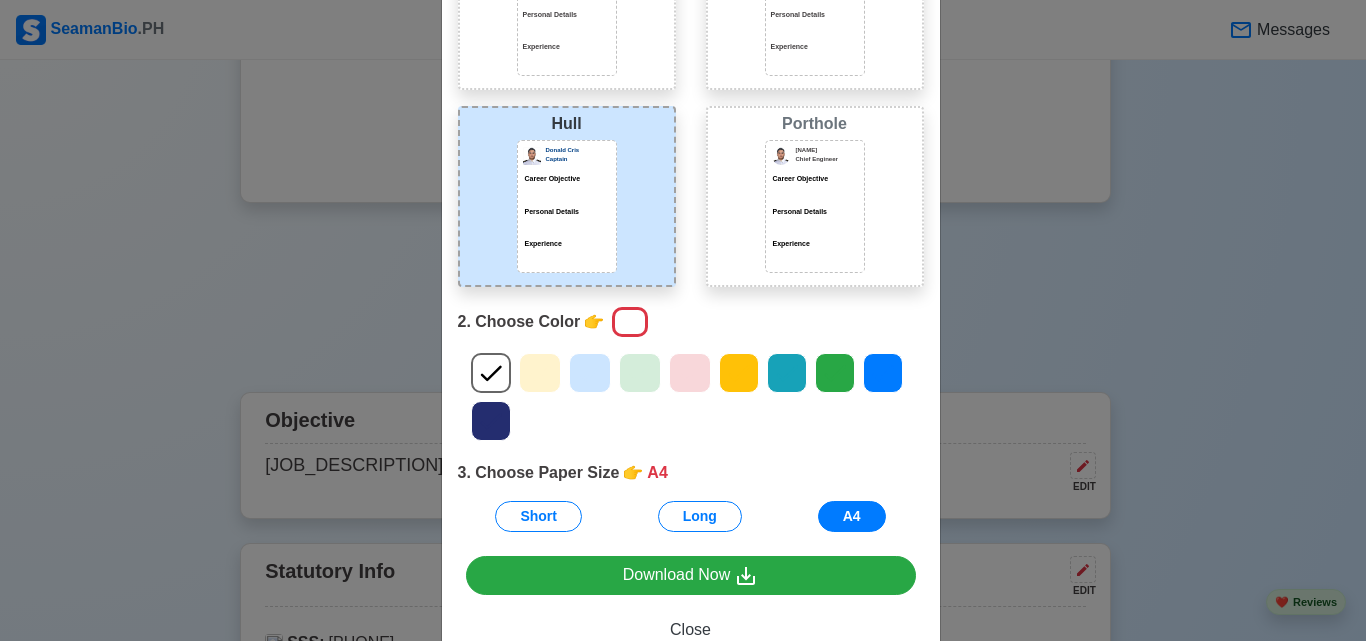 click on "Experience" at bounding box center [567, 47] 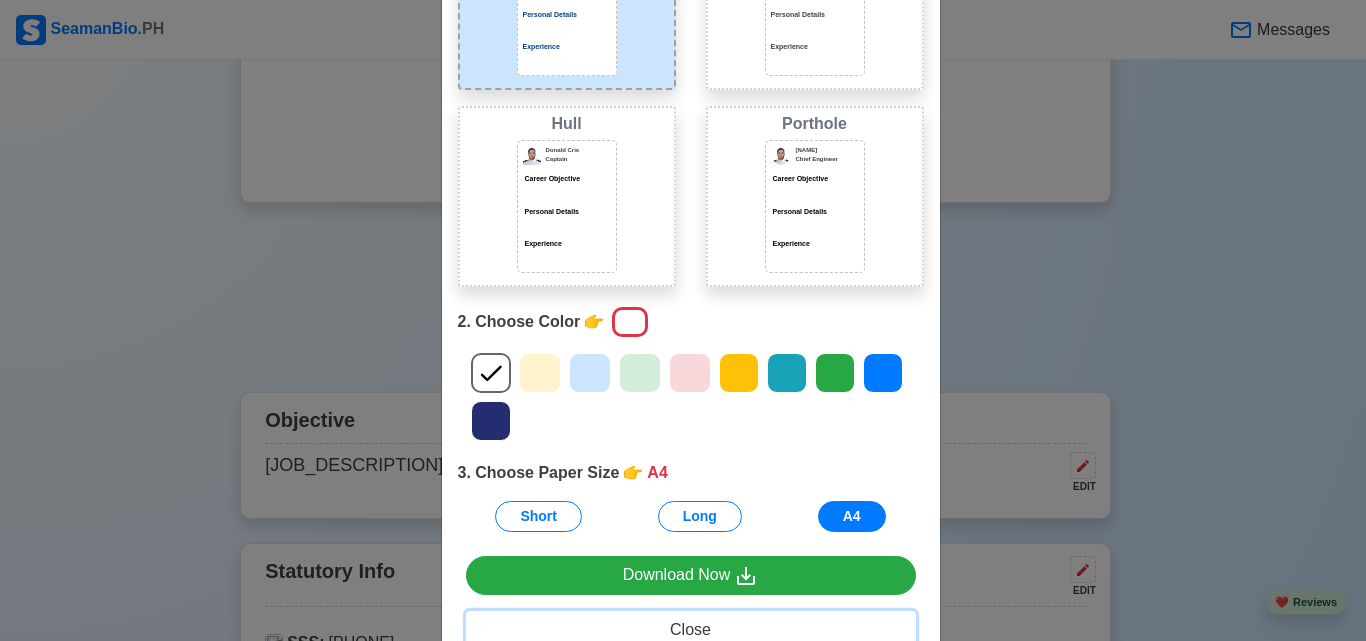 click on "Close" at bounding box center (690, 629) 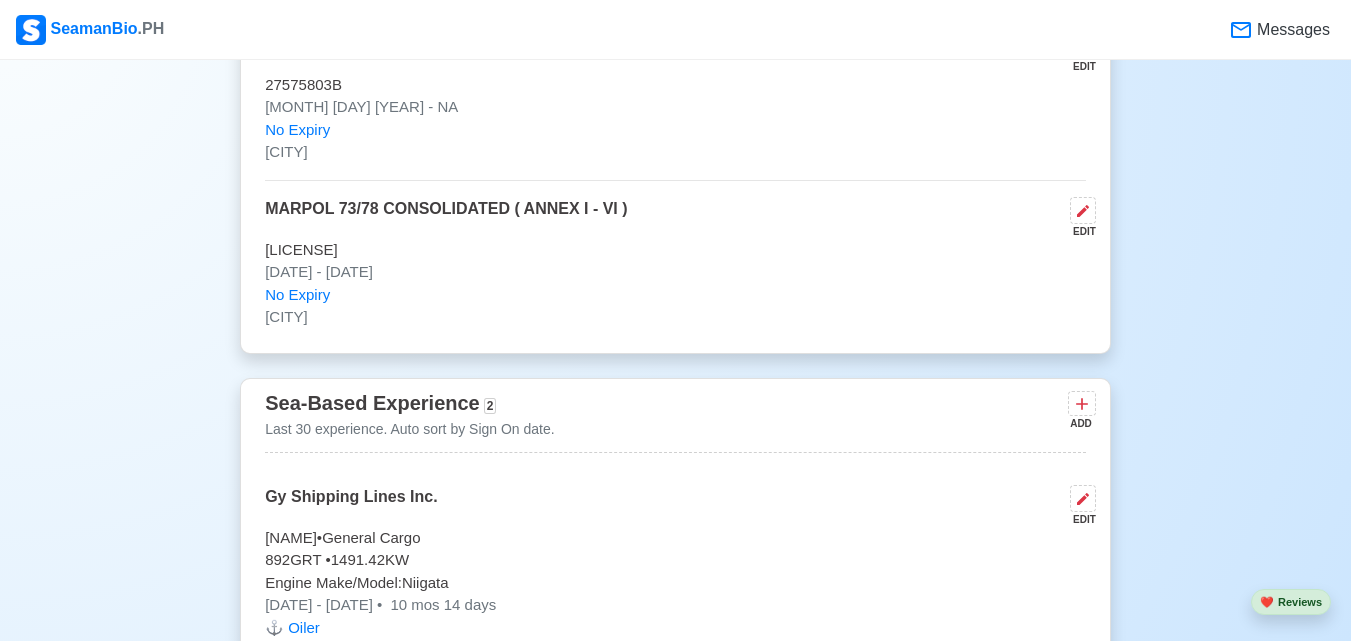 scroll, scrollTop: 4303, scrollLeft: 0, axis: vertical 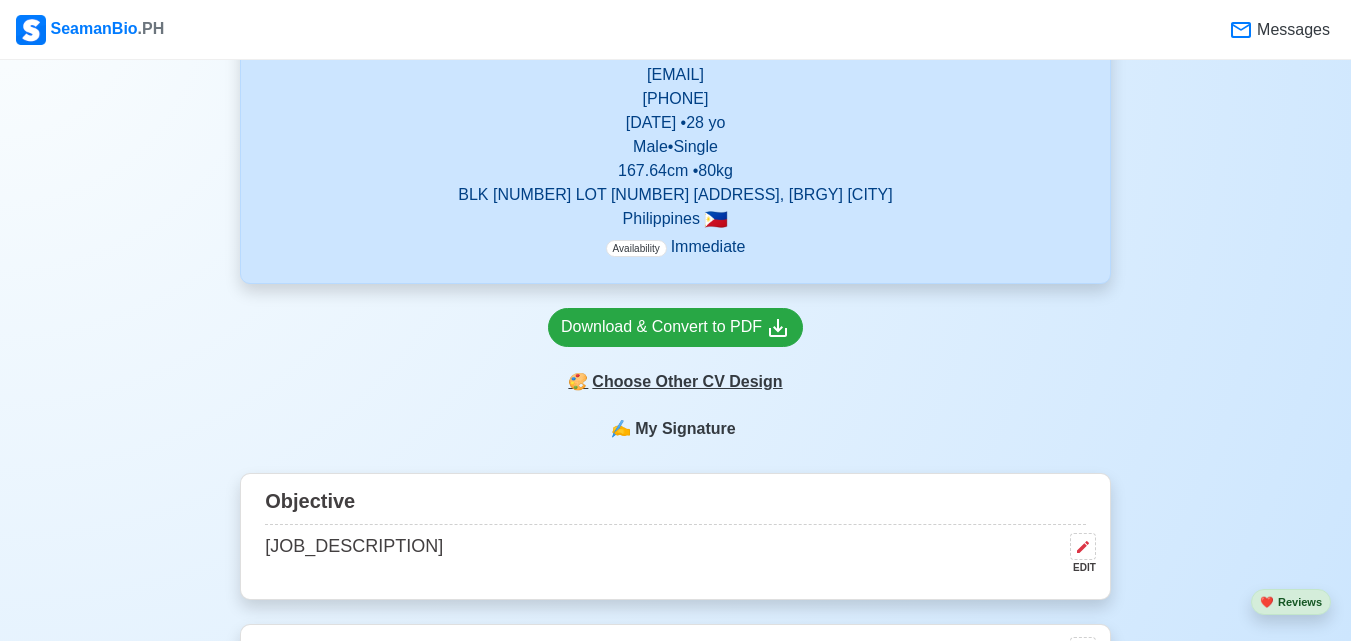 click on "🎨 Choose Other CV Design" at bounding box center (675, 382) 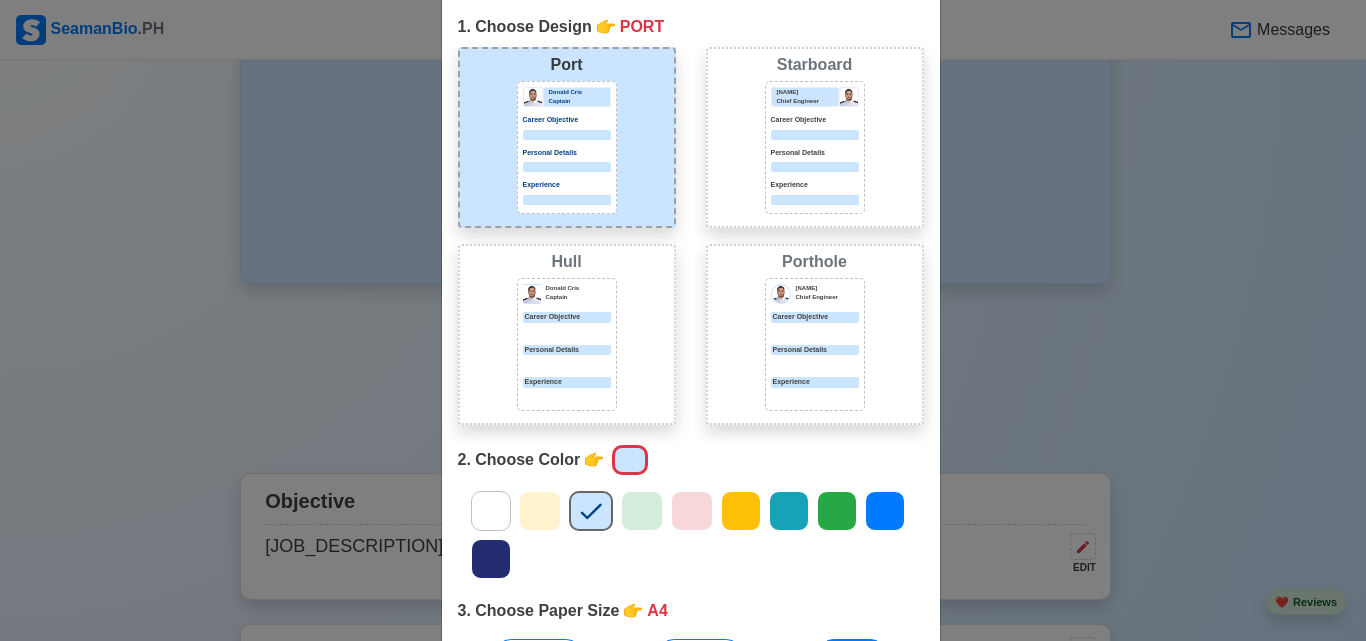 scroll, scrollTop: 91, scrollLeft: 0, axis: vertical 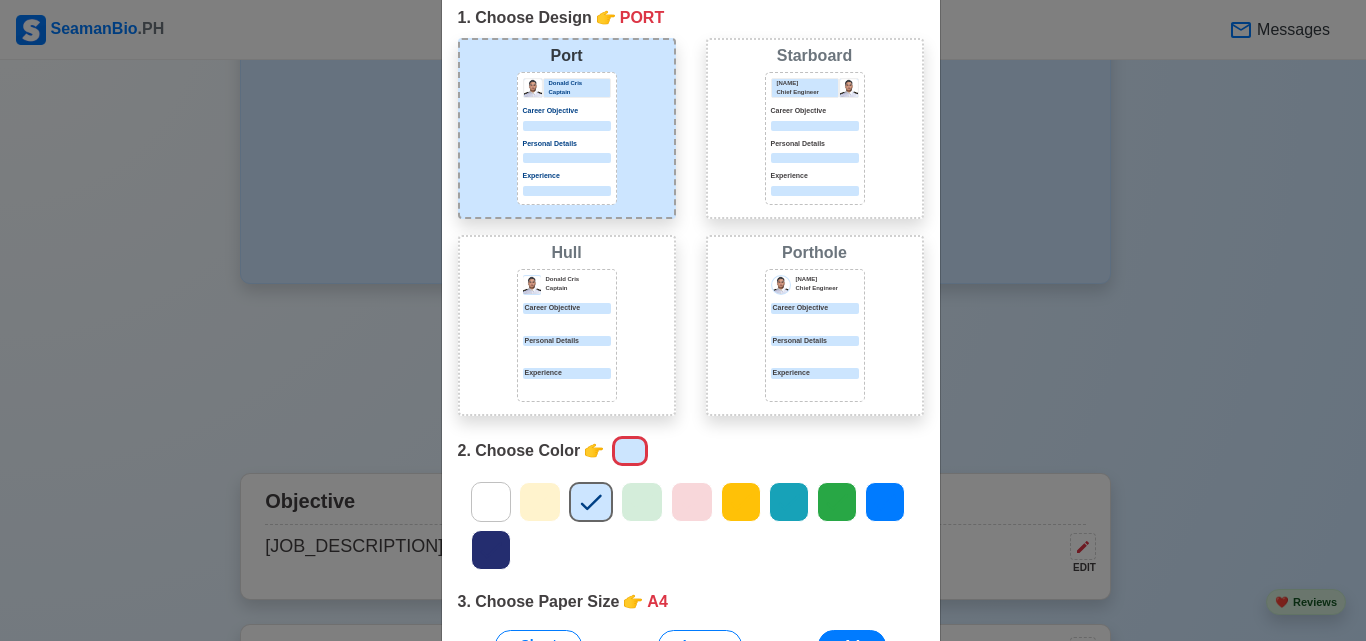 click 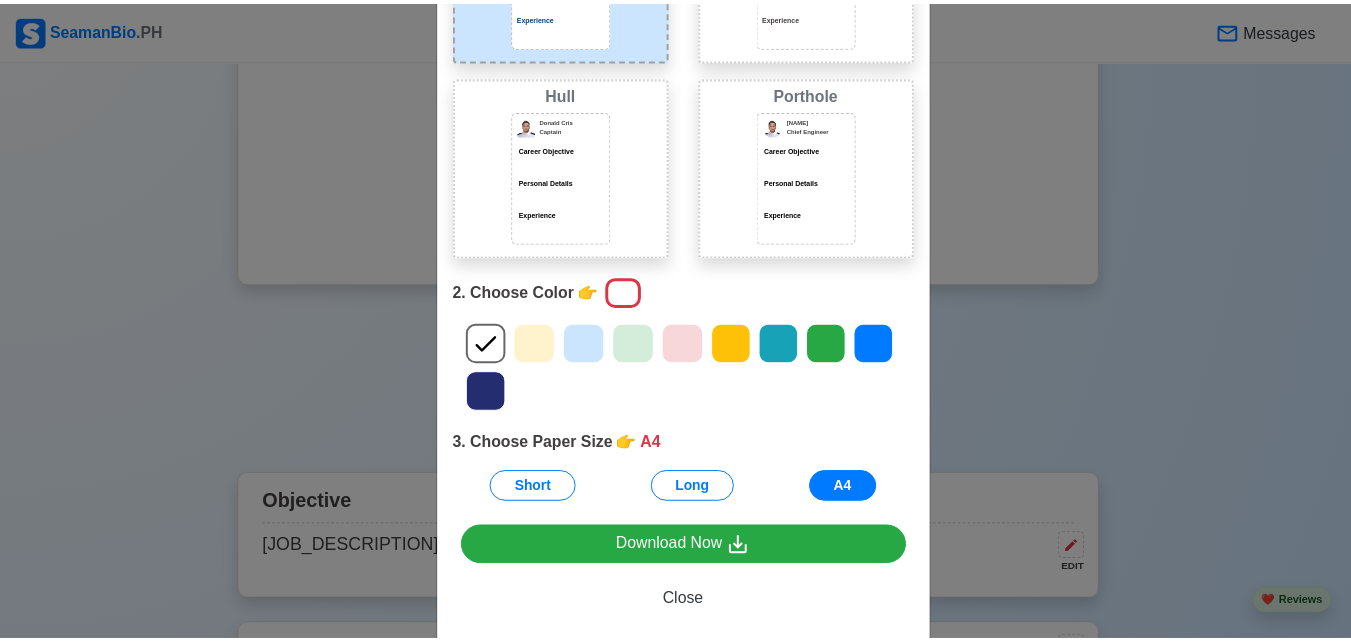 scroll, scrollTop: 258, scrollLeft: 0, axis: vertical 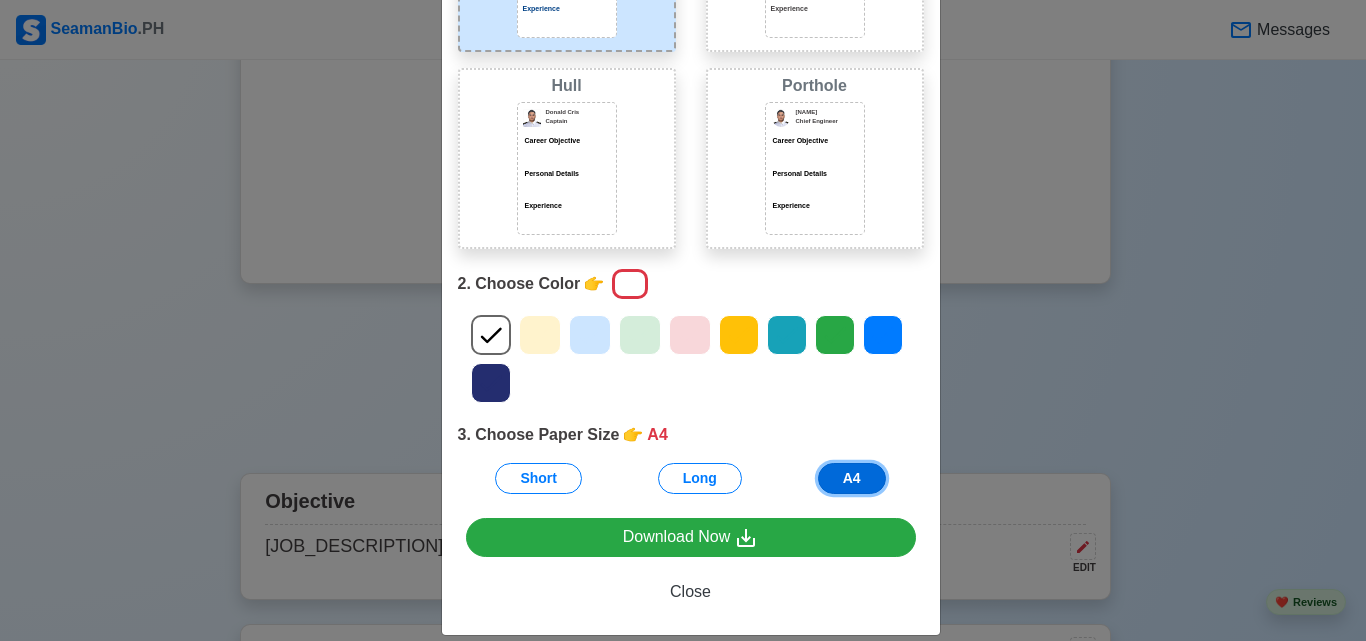 click on "A4" at bounding box center [852, 478] 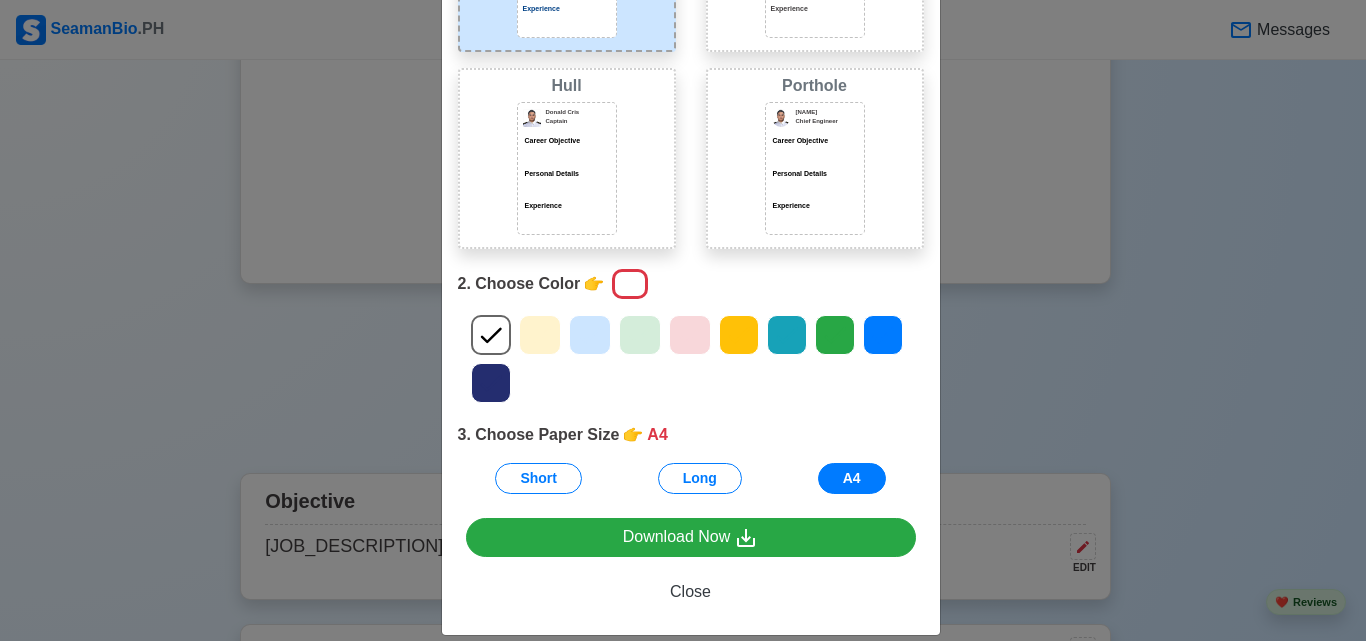 click on "Choose Other CV Design × Close 1. Choose Design 👉 PORT Port Donald Cris Captain Career Objective Personal Details Experience Starboard Jeffrey Gil Chief Engineer Career Objective Personal Details Experience Hull Donald Cris Captain Career Objective Personal Details Experience Porthole Jeffrey Gil Chief Engineer Career Objective Personal Details Experience 2. Choose Color 👉 3. Choose Paper Size 👉 A4 Short Long A4 Download Now Close" at bounding box center (683, 320) 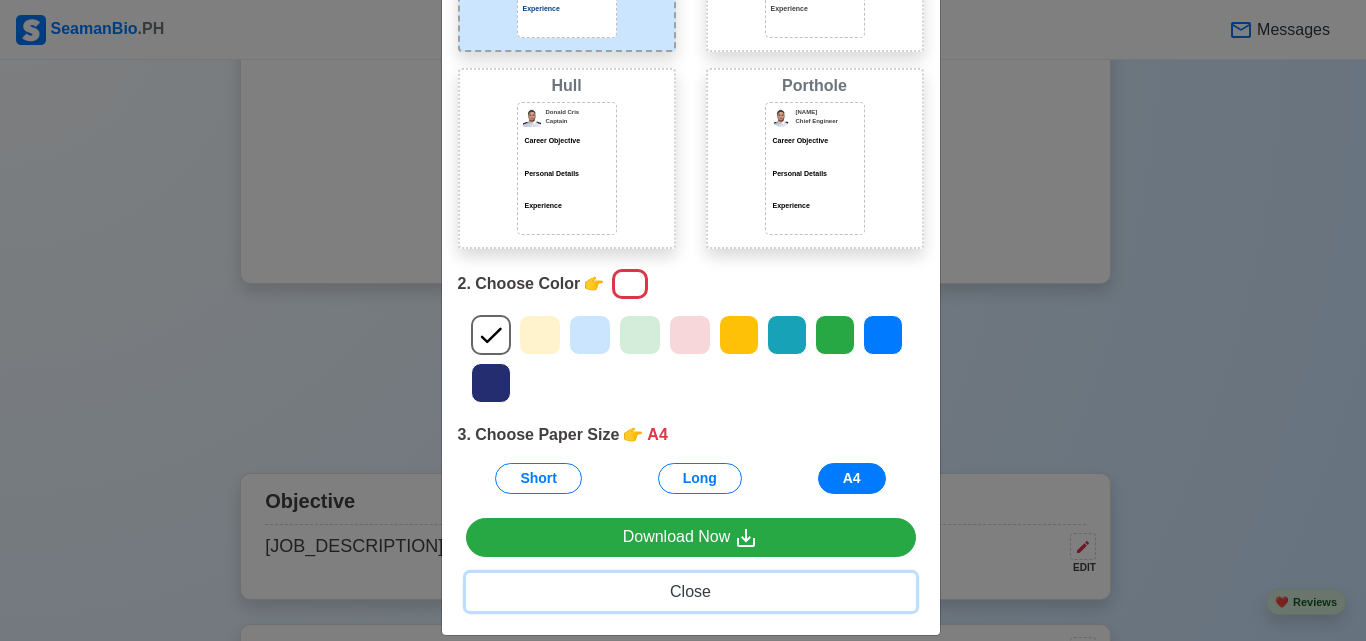 click on "Close" at bounding box center (690, 591) 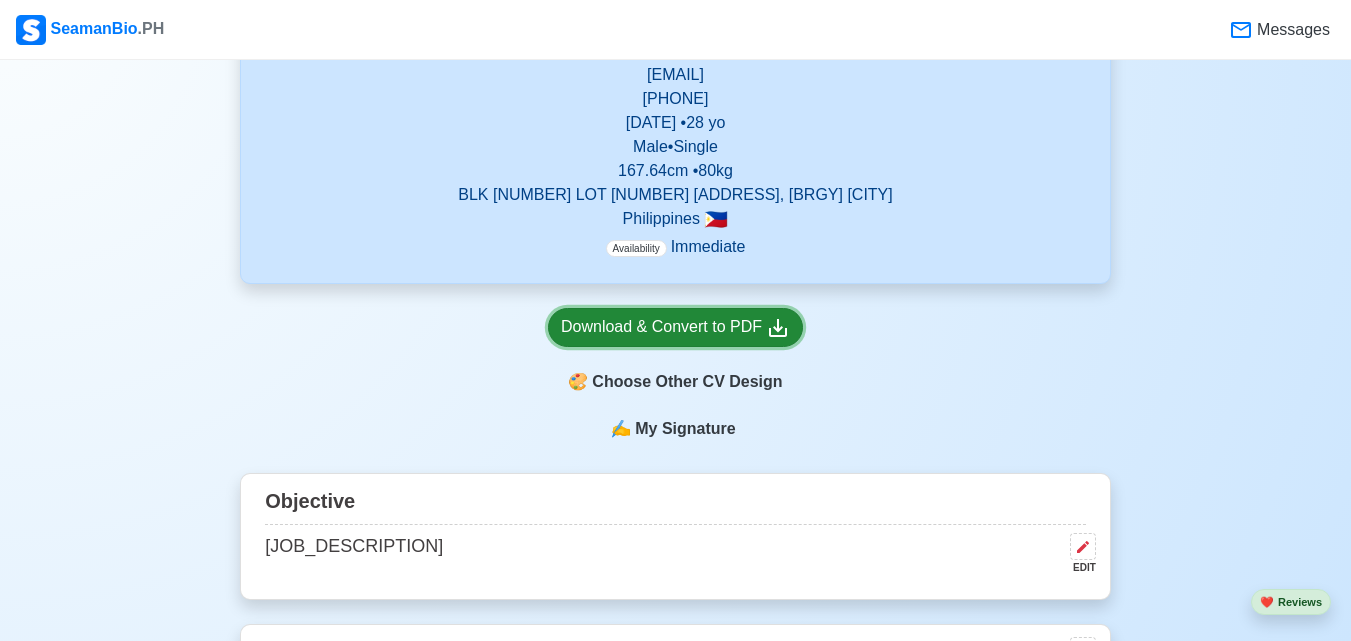 click on "Download & Convert to PDF" at bounding box center (675, 327) 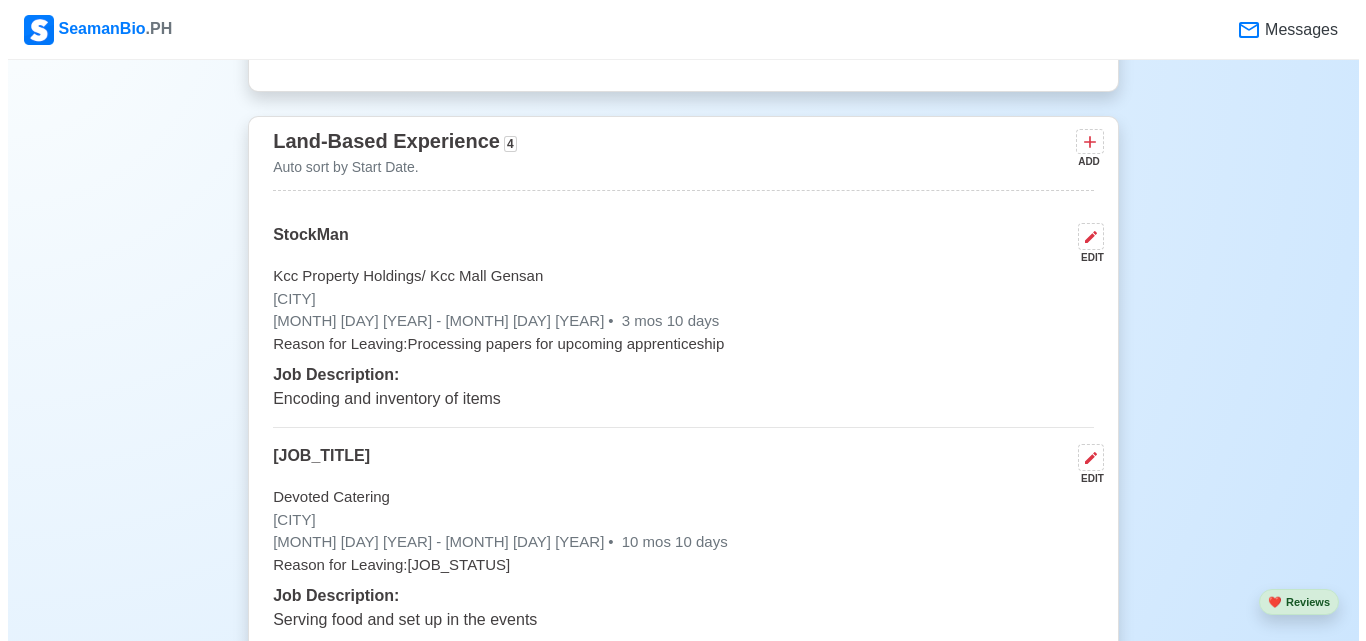 scroll, scrollTop: 5291, scrollLeft: 0, axis: vertical 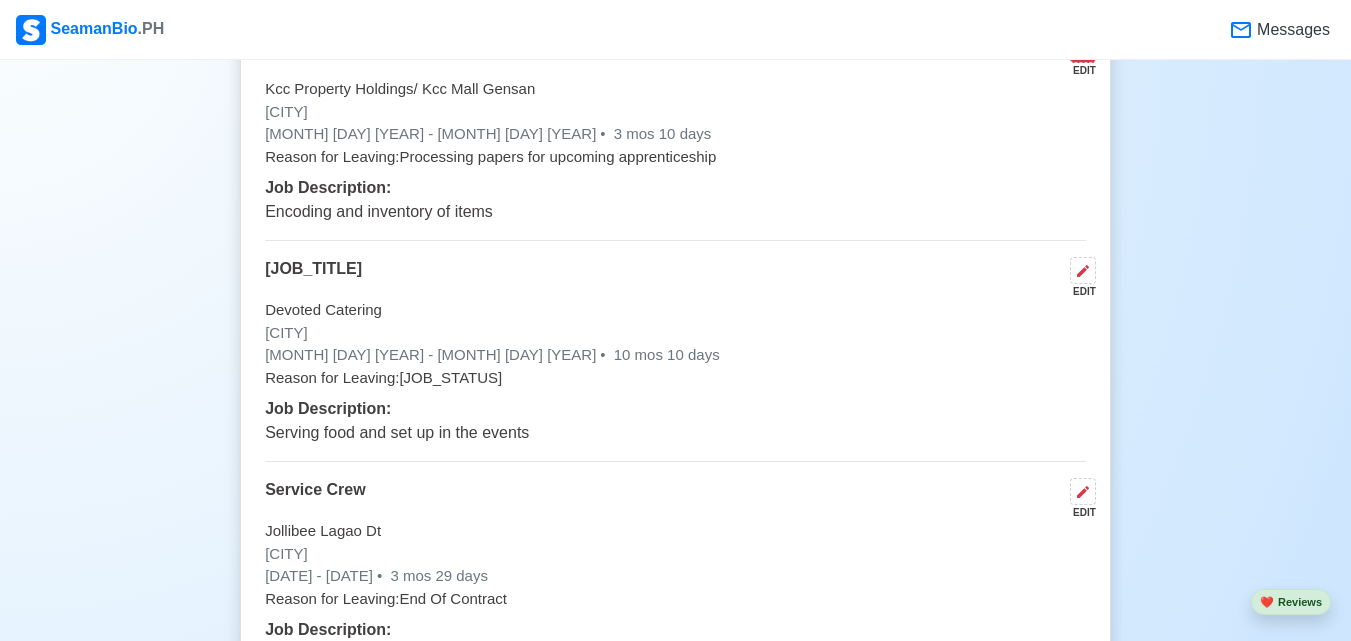 click 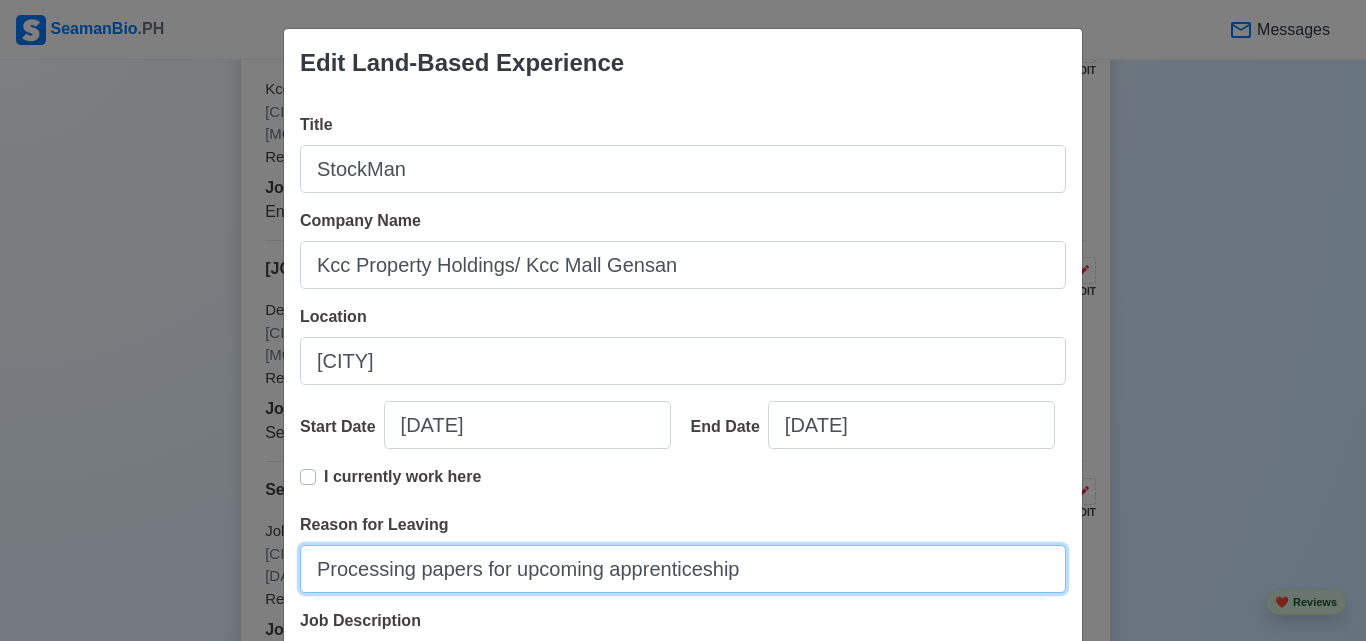 click on "Processing papers for upcoming apprenticeship" at bounding box center [683, 569] 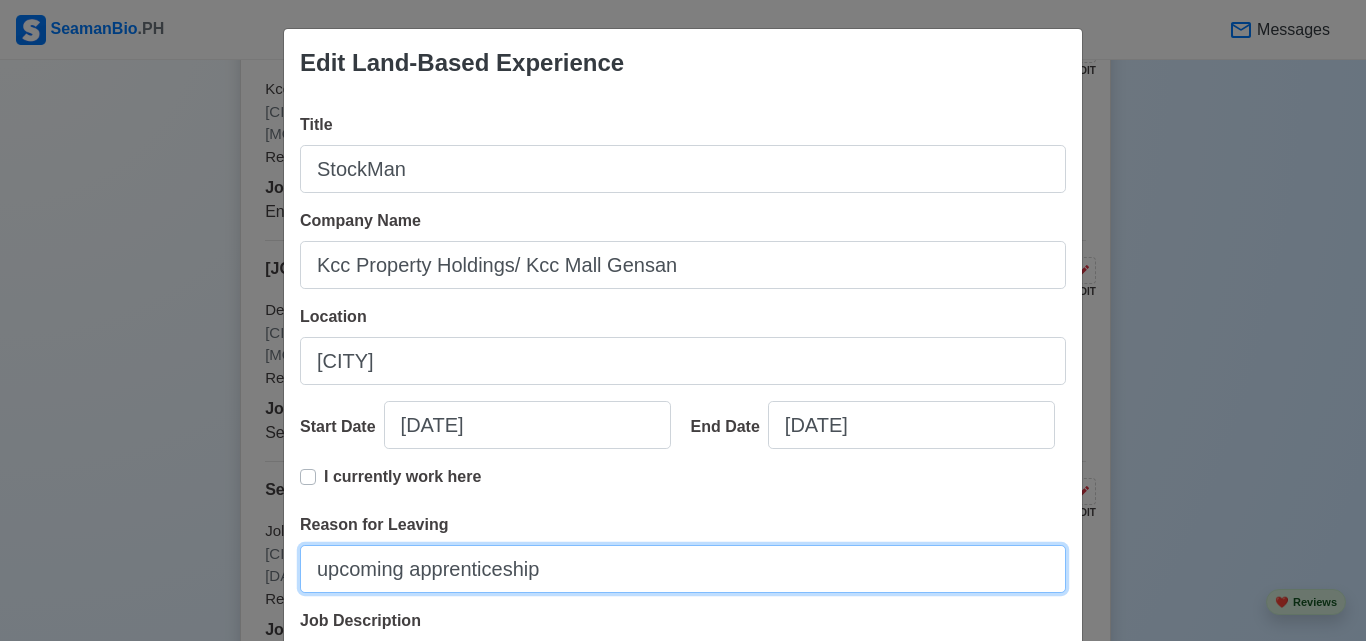type on "upcoming apprenticeship" 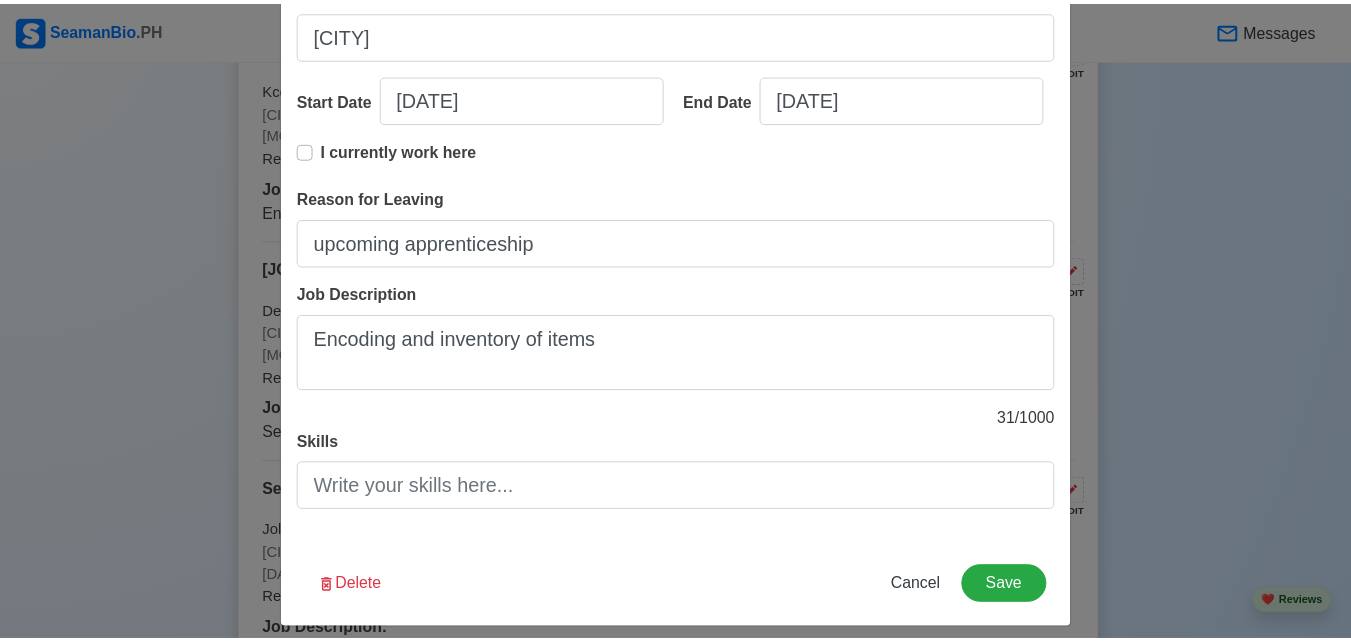 scroll, scrollTop: 343, scrollLeft: 0, axis: vertical 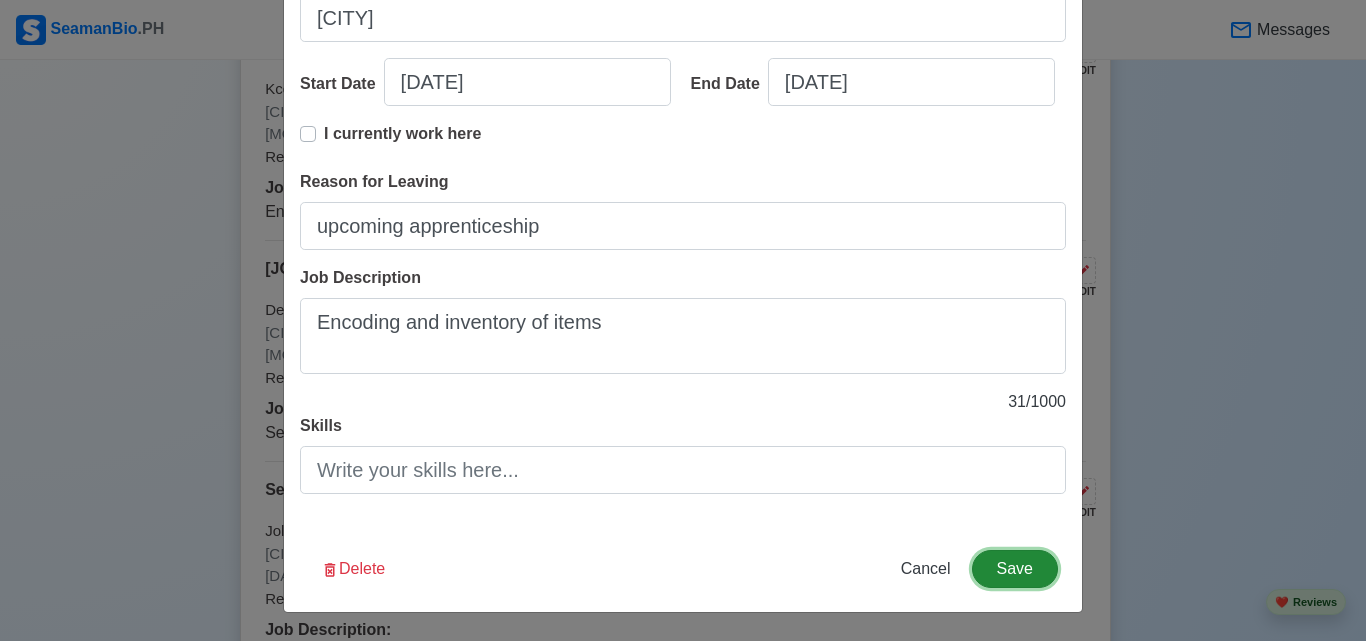 click on "Save" at bounding box center [1015, 569] 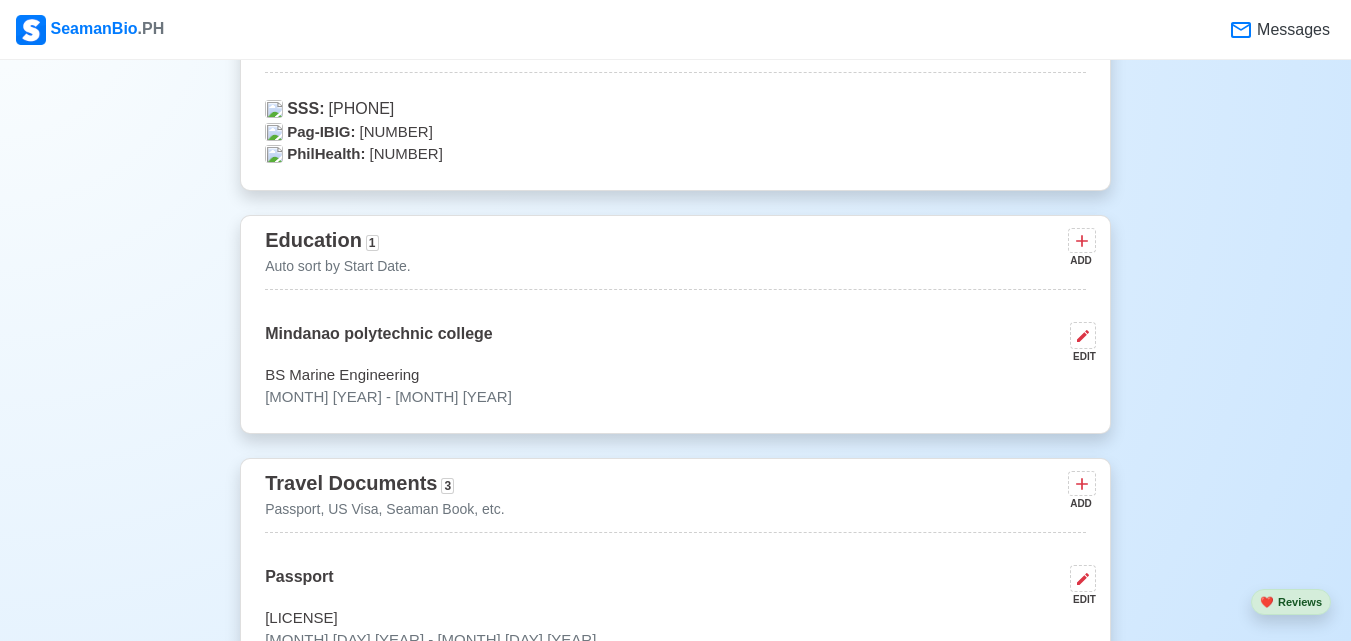 scroll, scrollTop: 5291, scrollLeft: 0, axis: vertical 